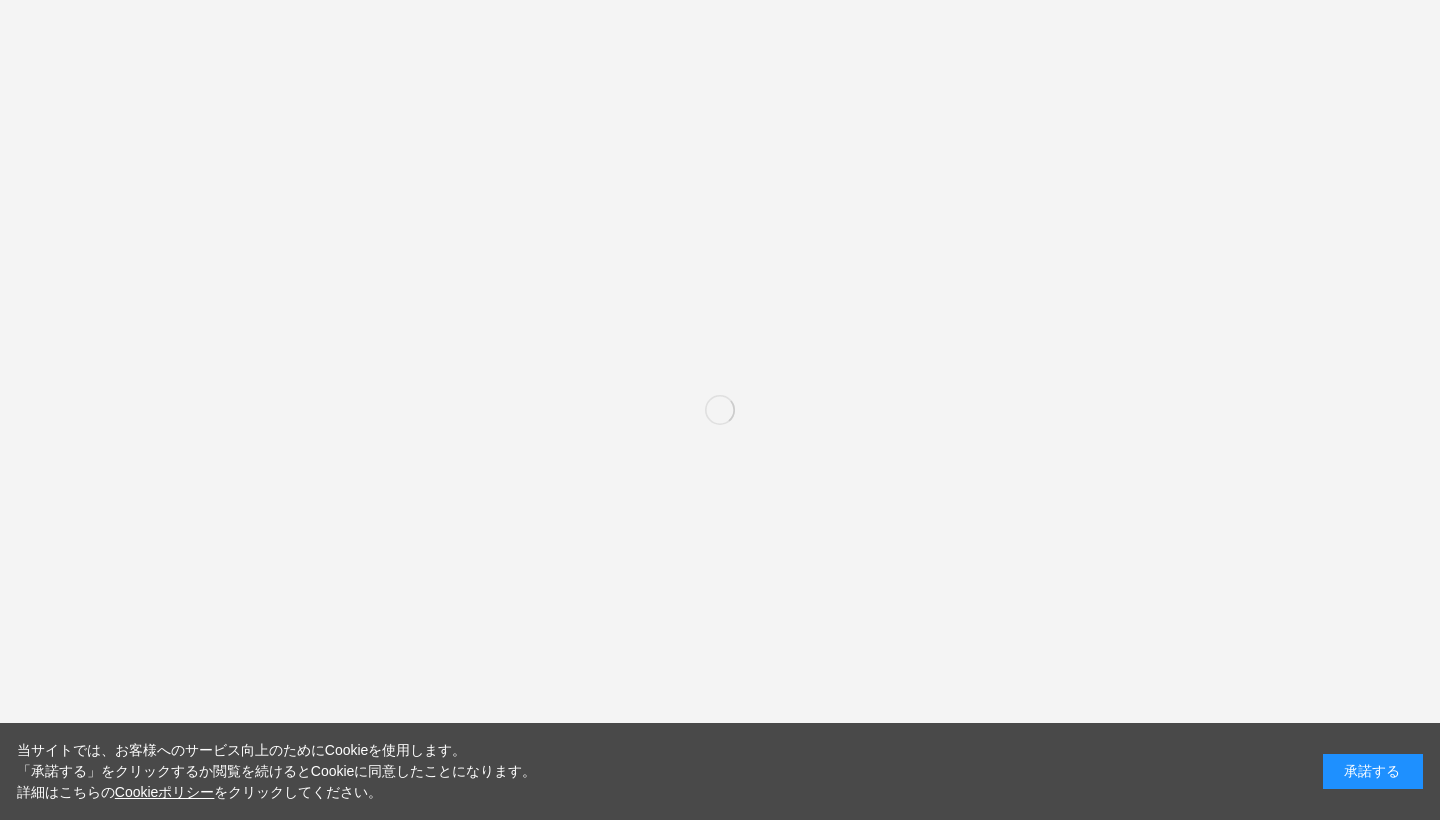 scroll, scrollTop: 0, scrollLeft: 0, axis: both 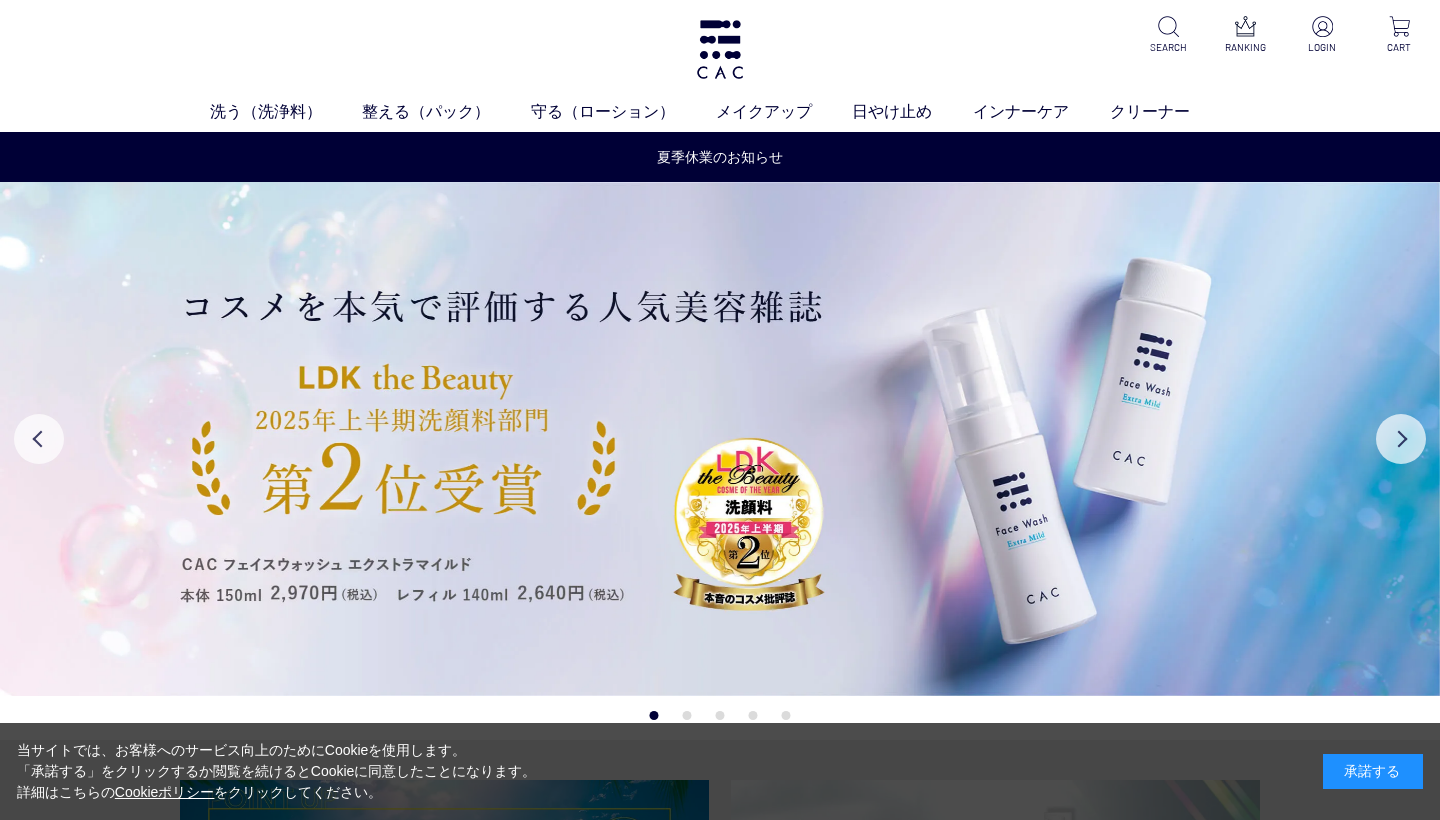 click on "承諾する" at bounding box center (1373, 771) 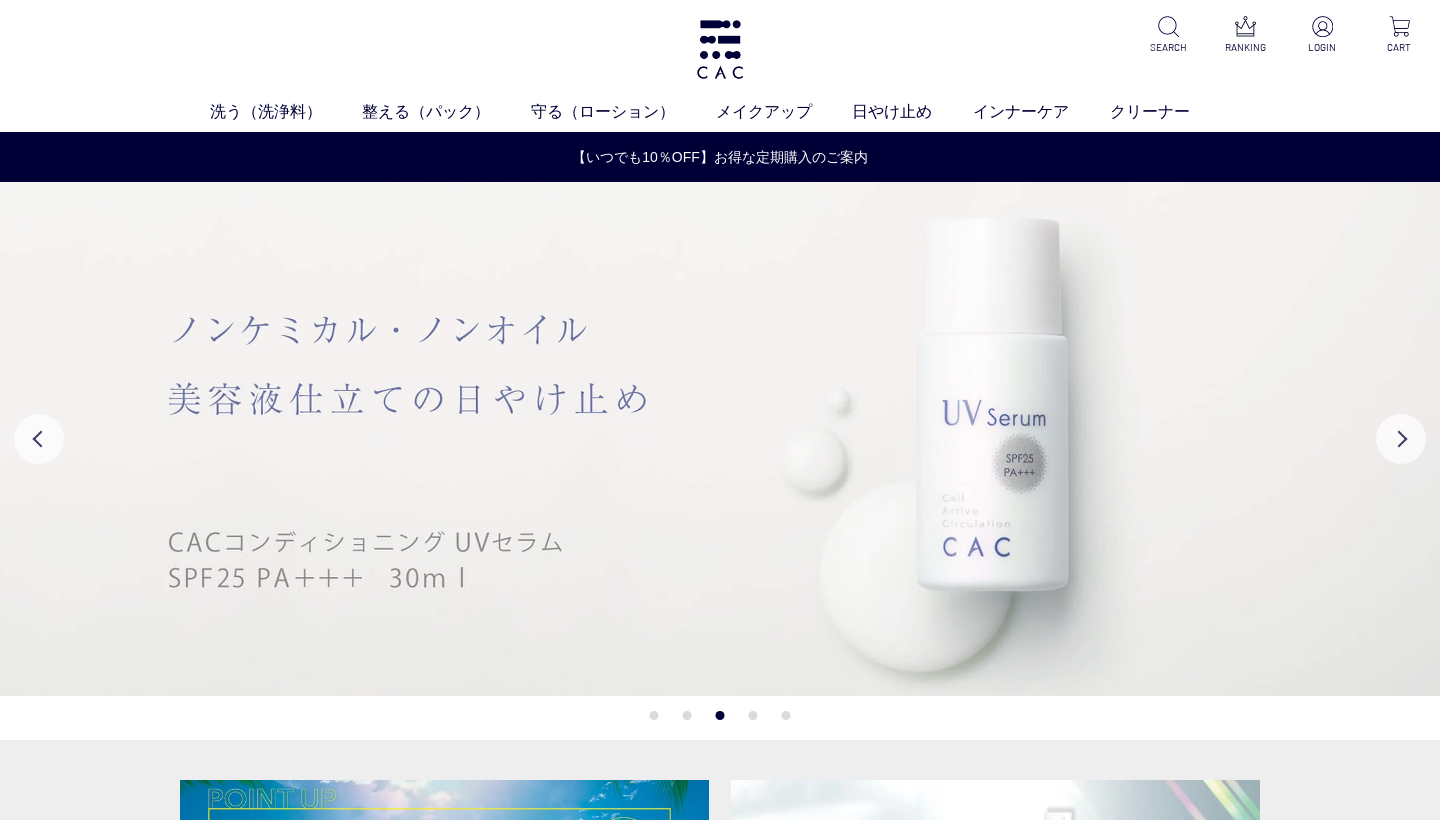 scroll, scrollTop: 3, scrollLeft: 0, axis: vertical 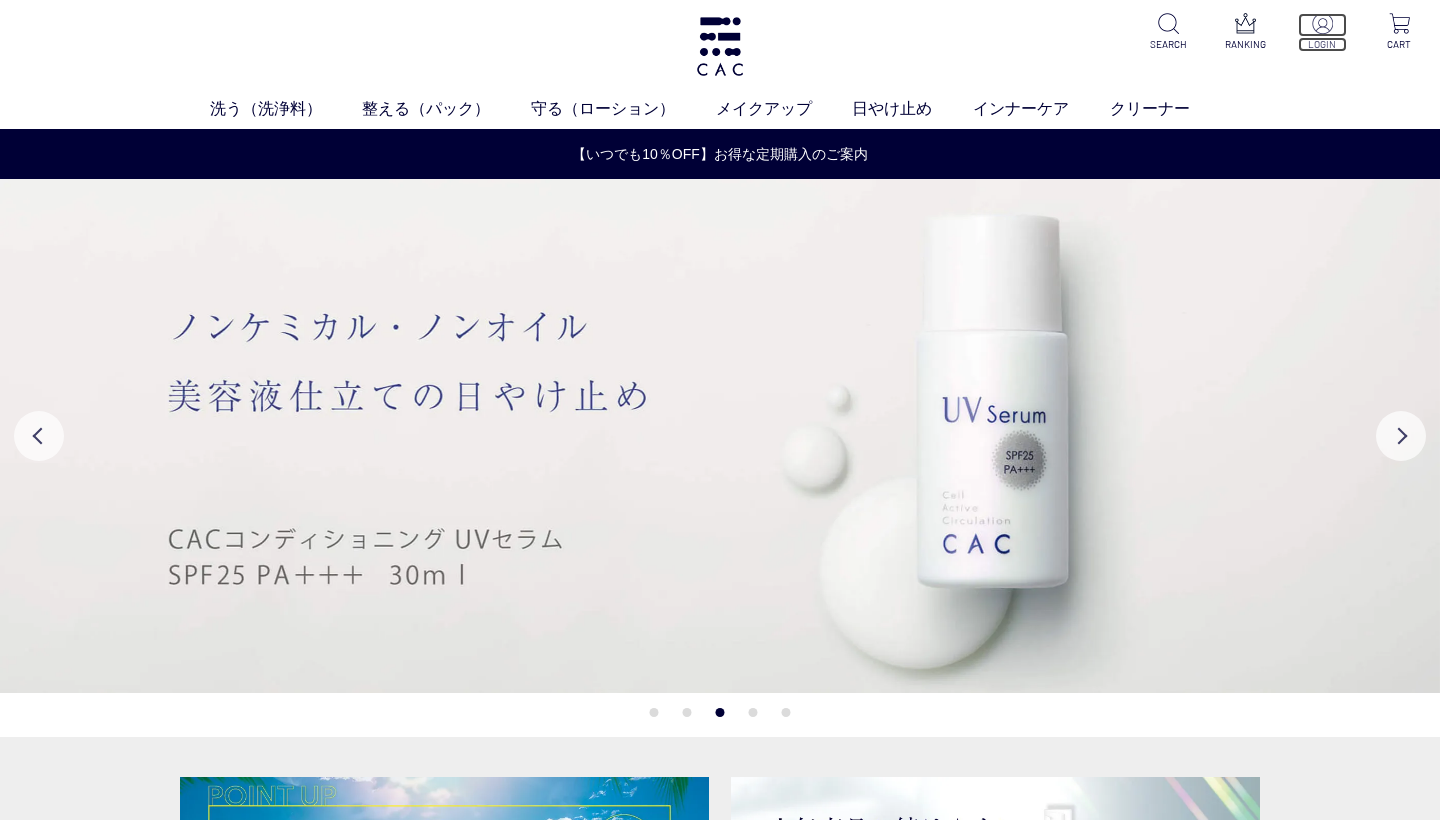 click at bounding box center (1322, 23) 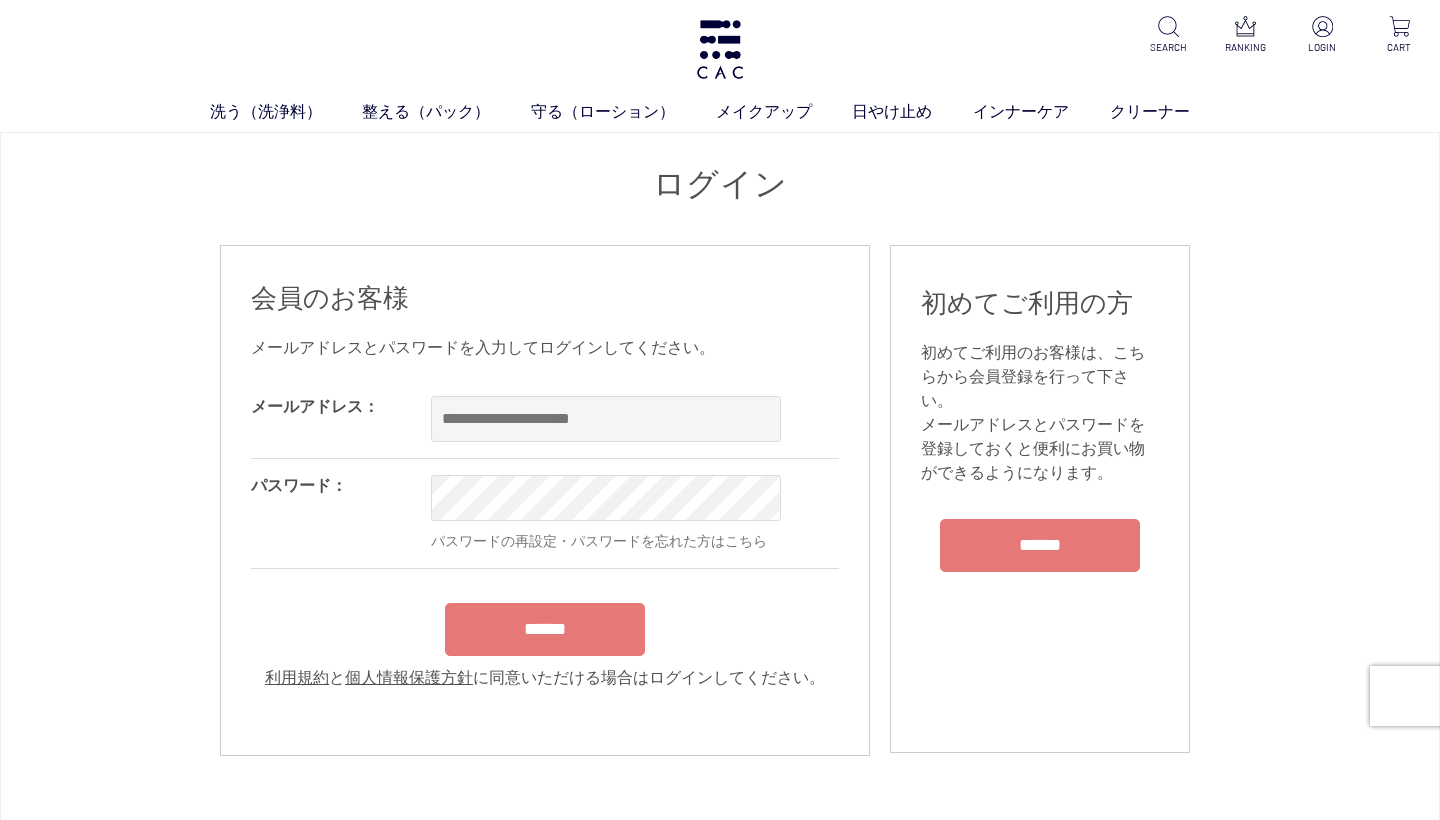 scroll, scrollTop: 0, scrollLeft: 0, axis: both 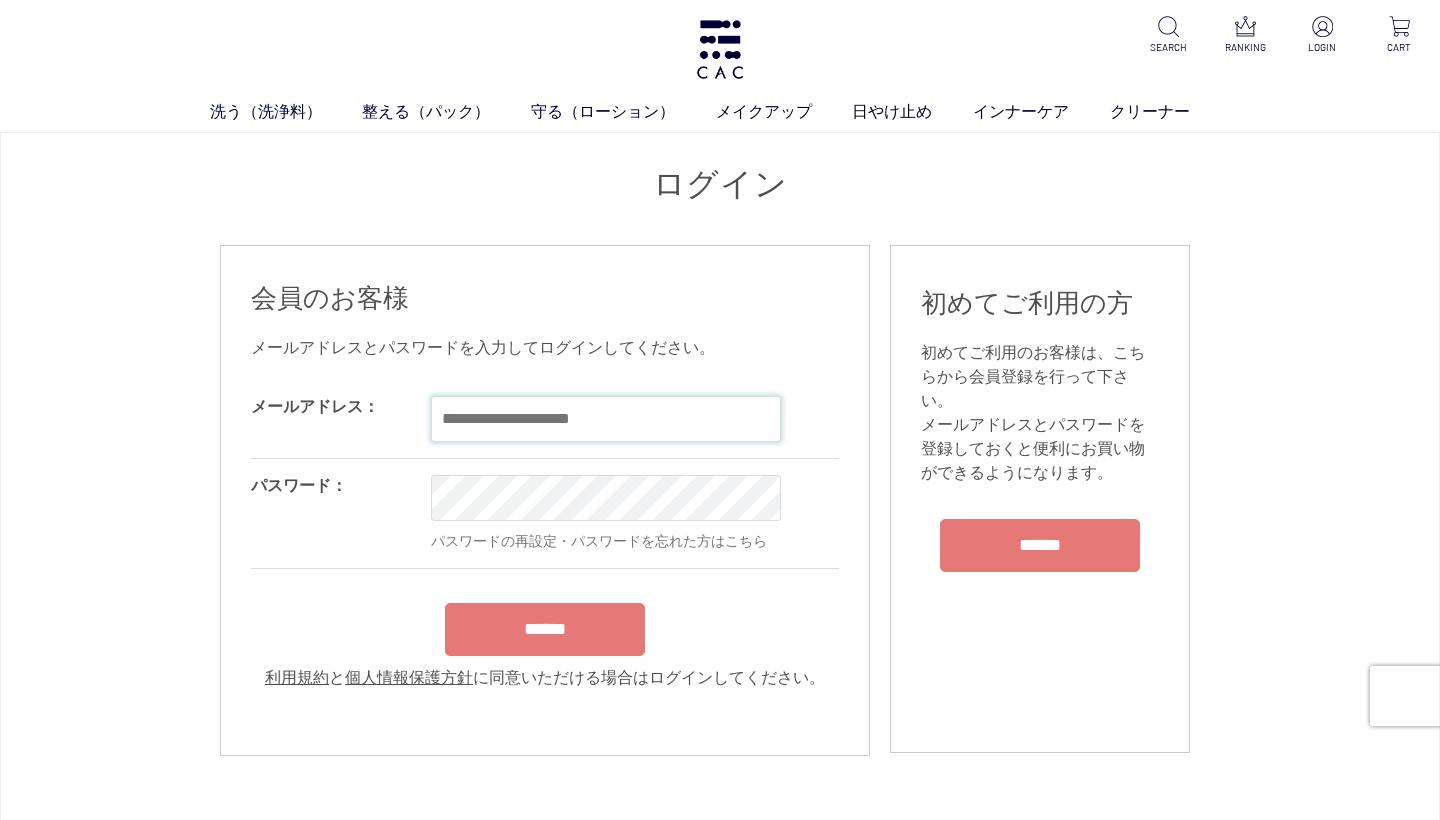 click at bounding box center [606, 419] 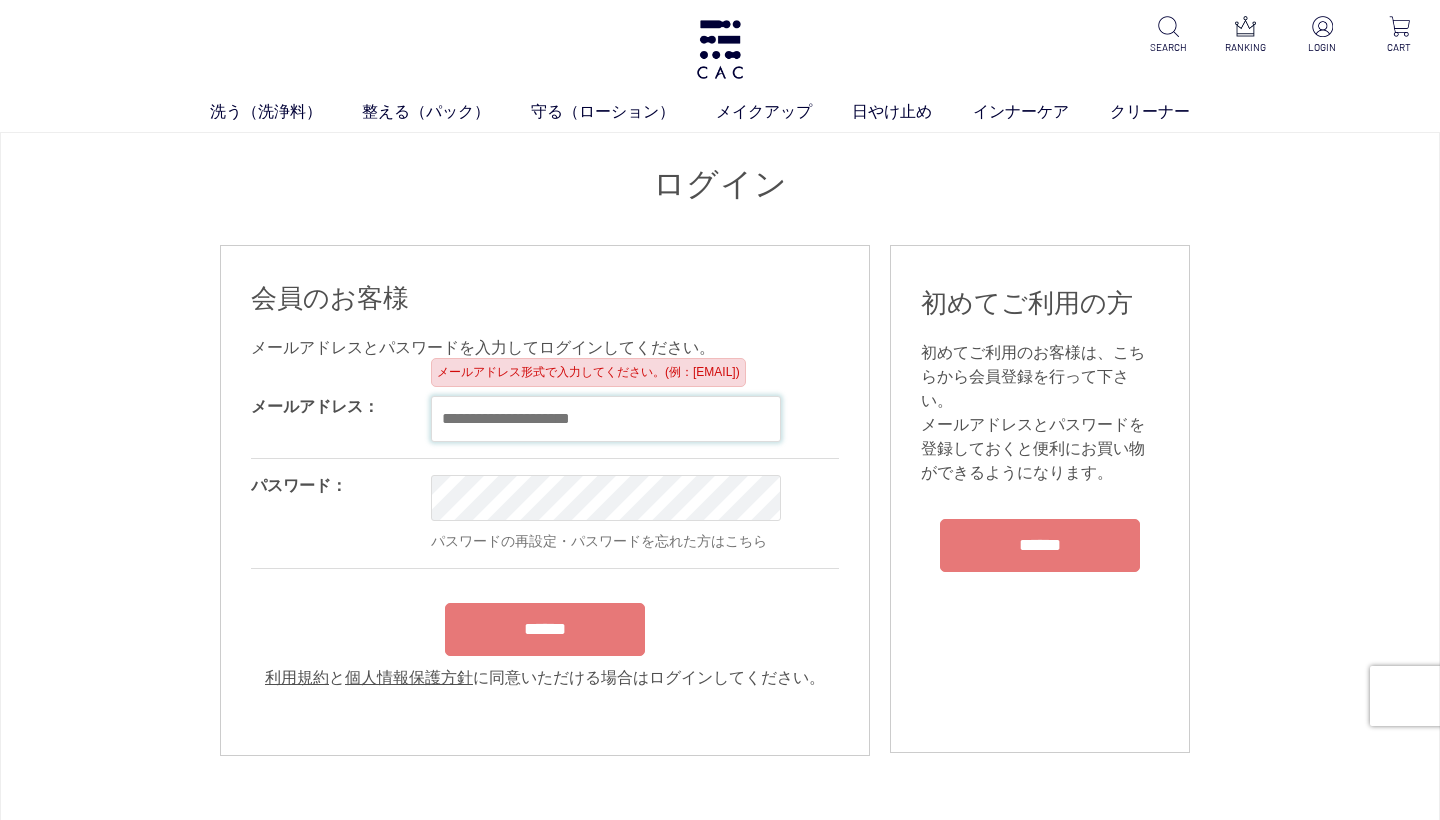 type on "**********" 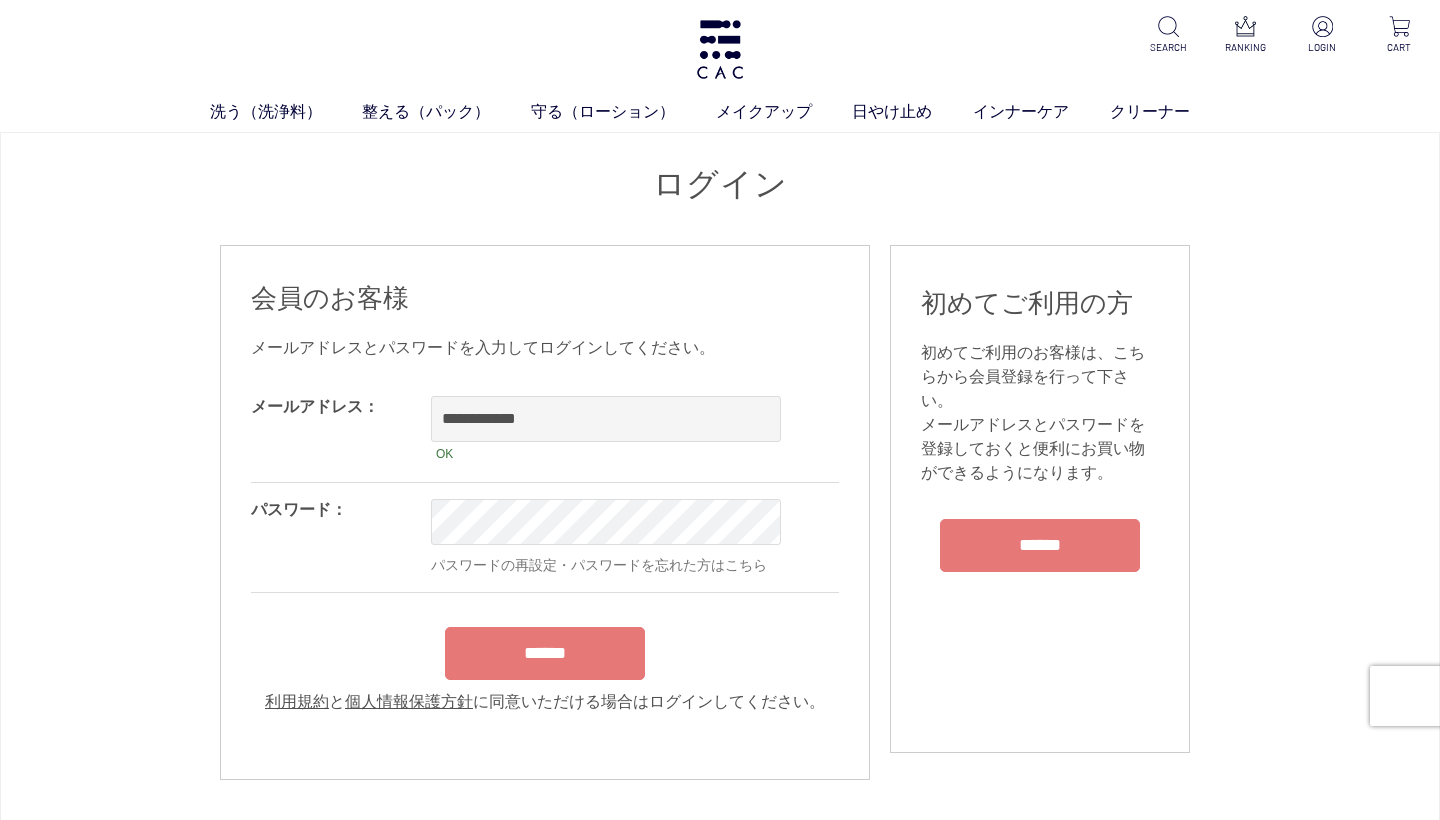 click on "**********" at bounding box center (545, 547) 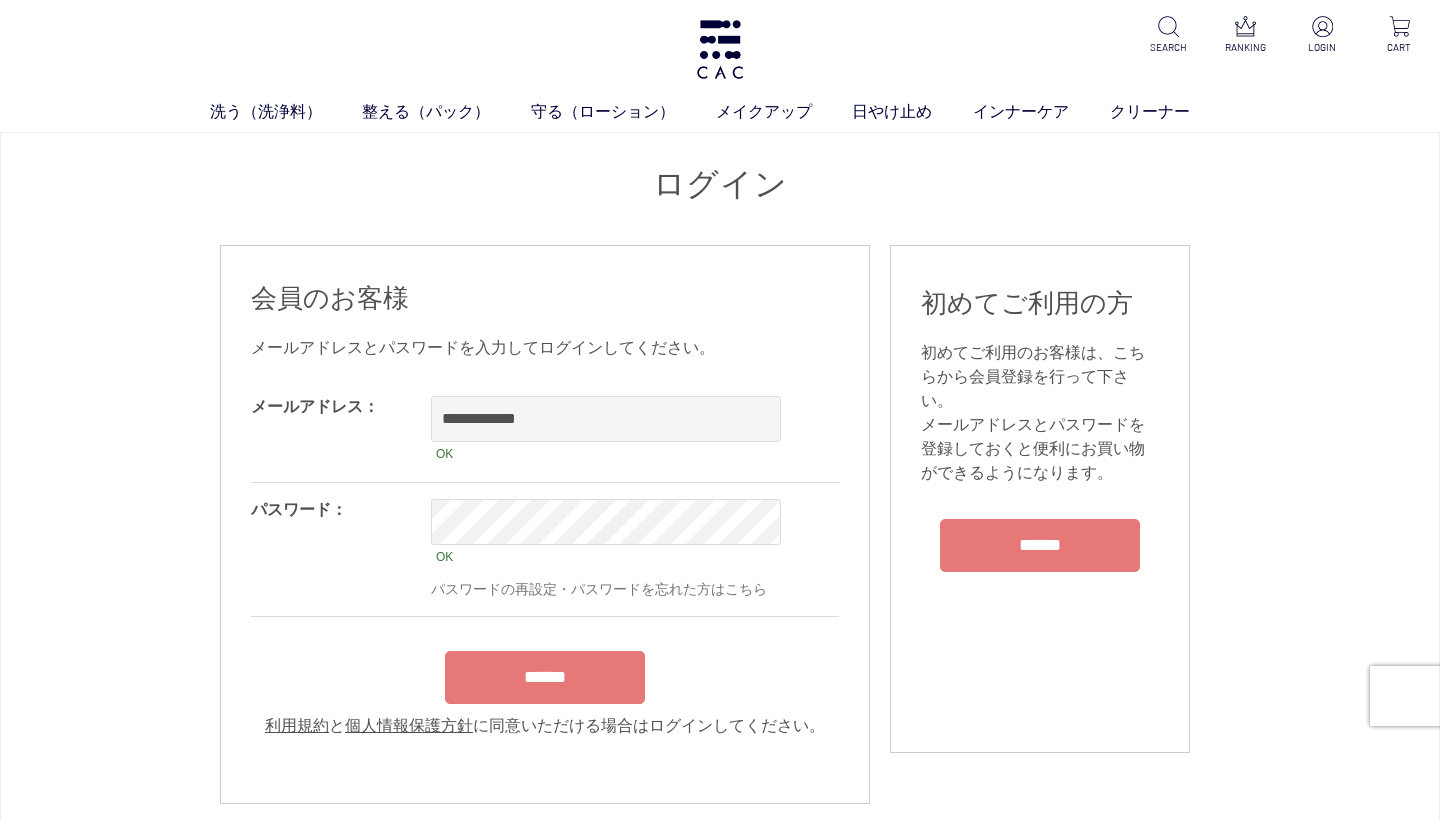 click on "******" at bounding box center [545, 677] 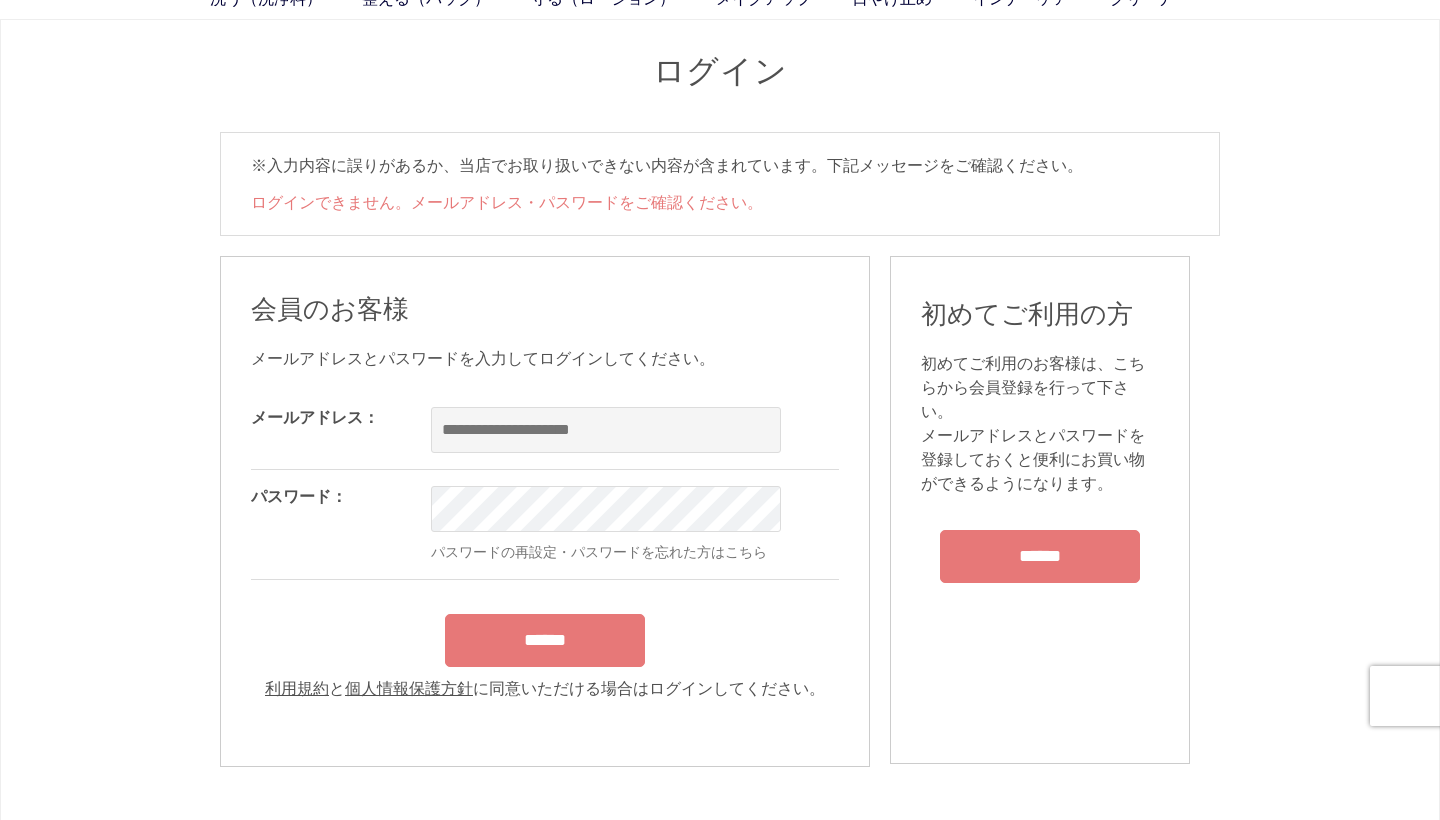 scroll, scrollTop: 142, scrollLeft: 0, axis: vertical 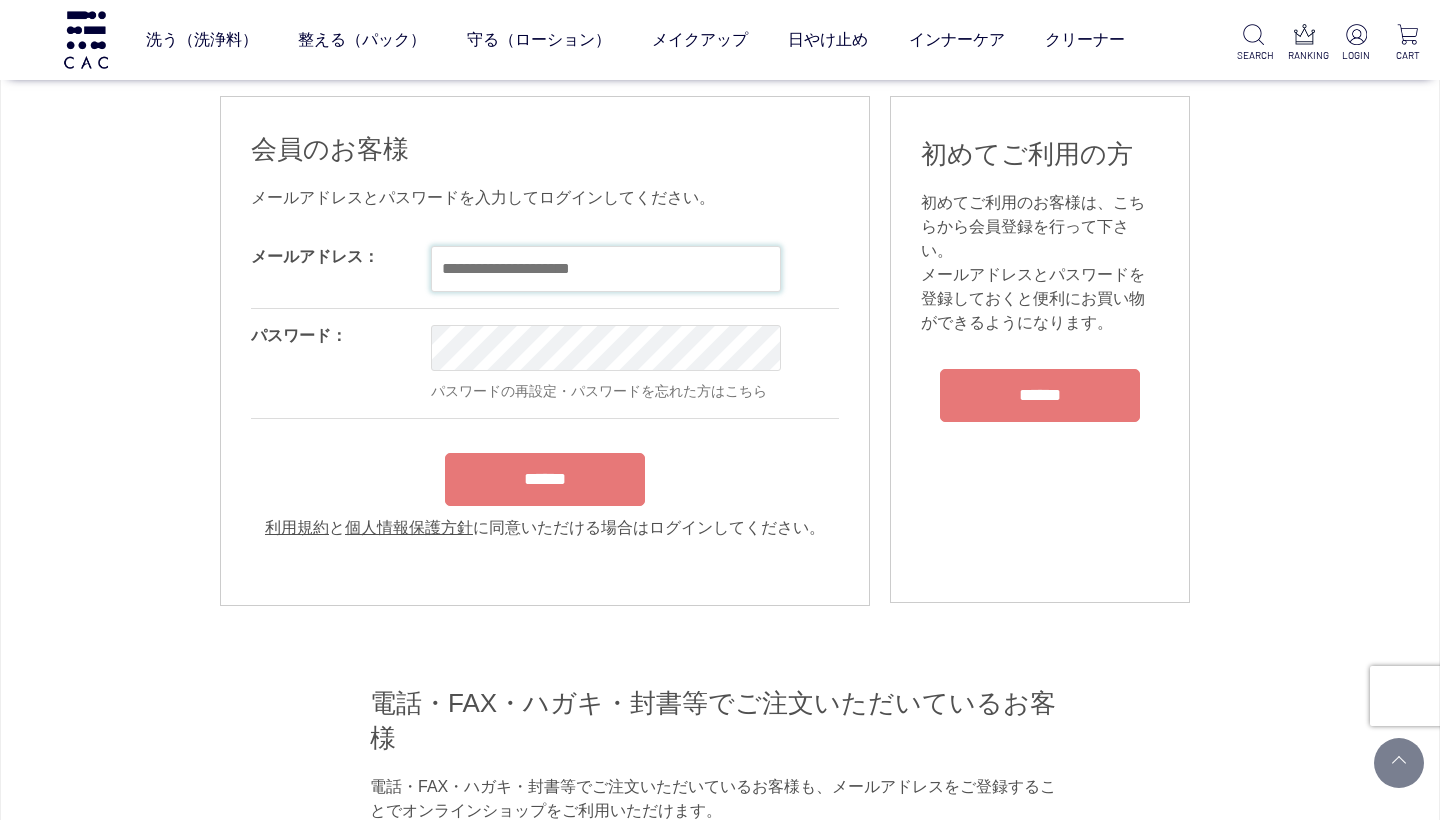 click at bounding box center (606, 269) 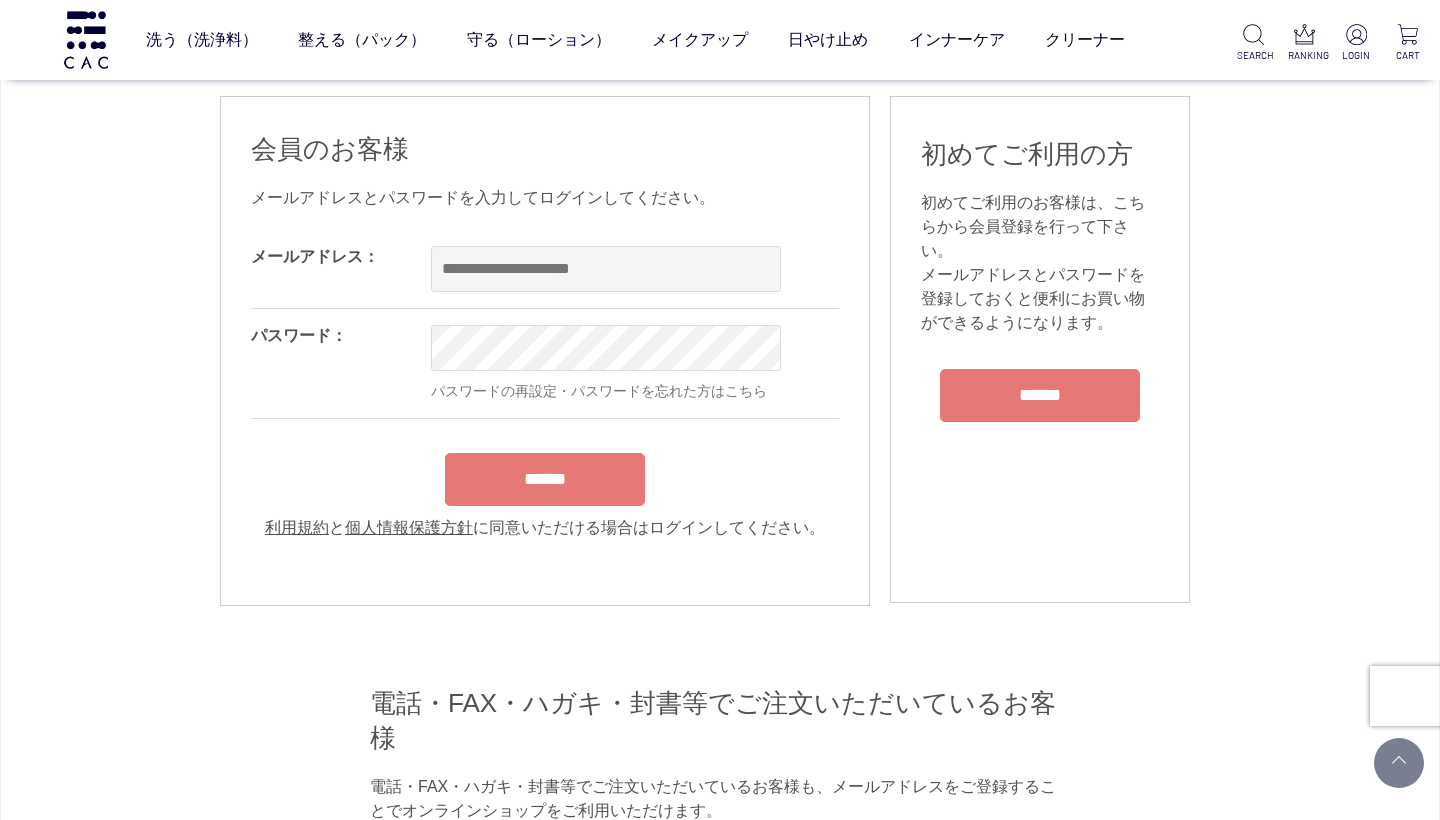 click on "パスワード：" at bounding box center [341, 363] 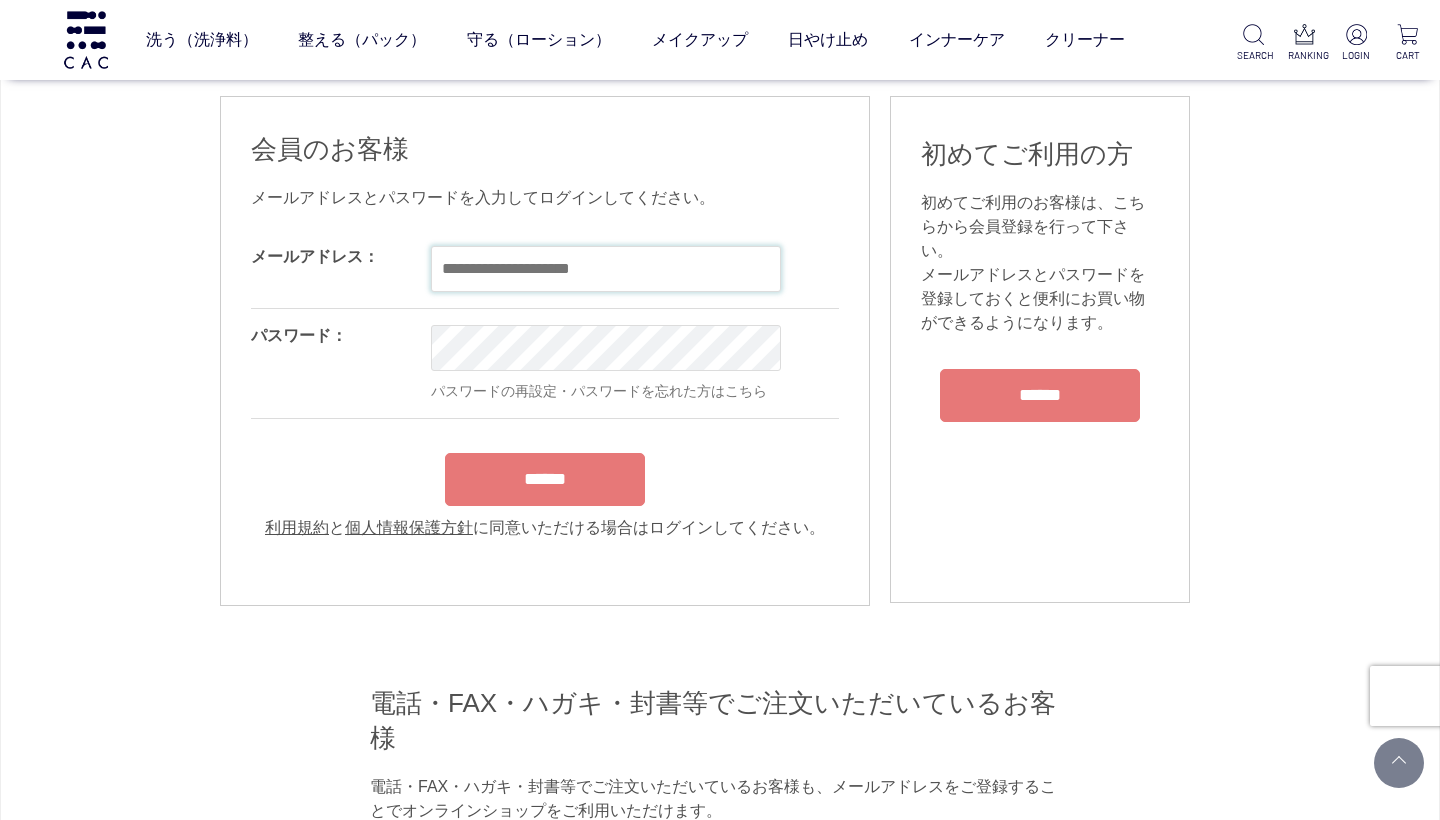 click at bounding box center (606, 269) 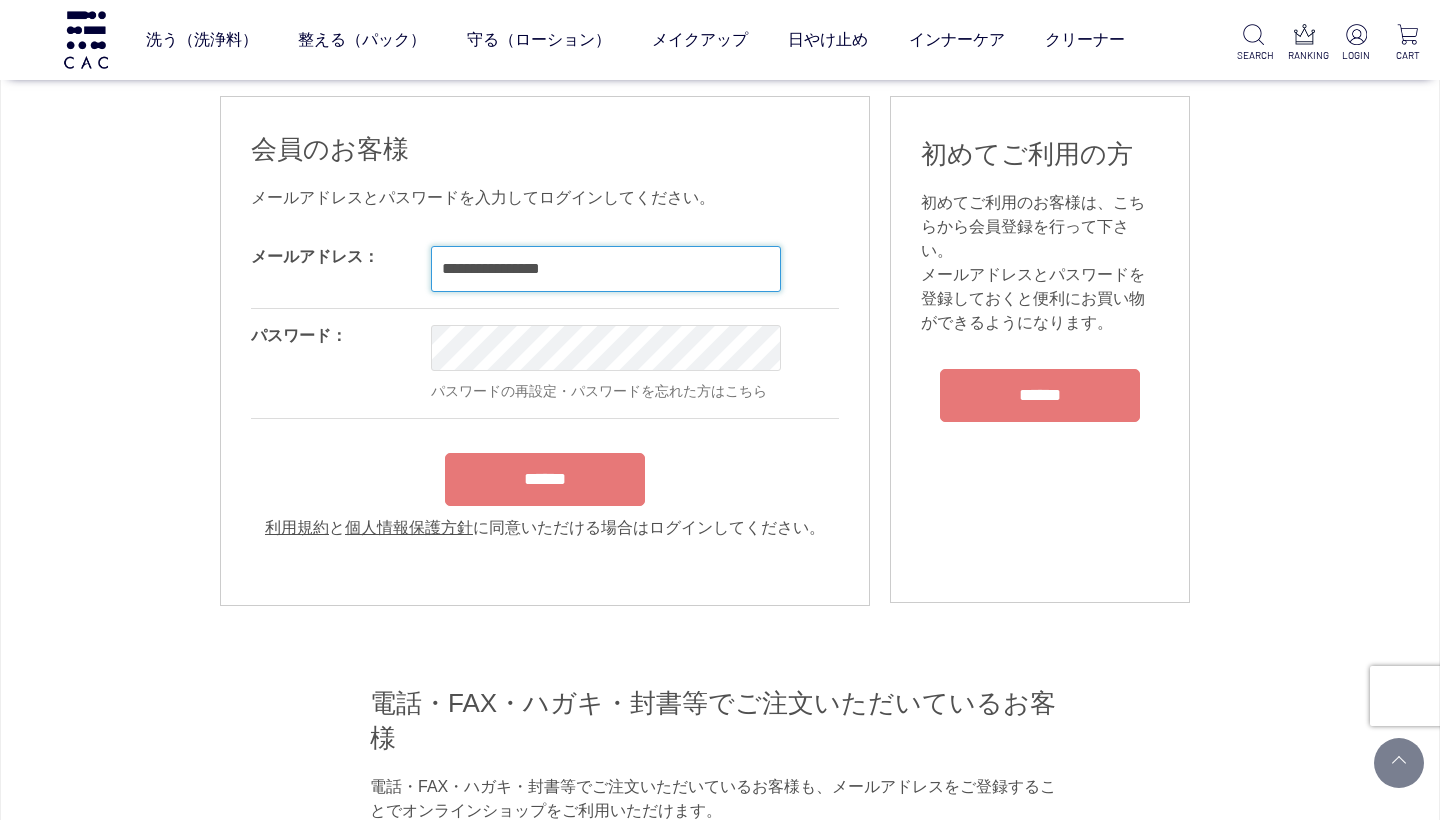 type on "**********" 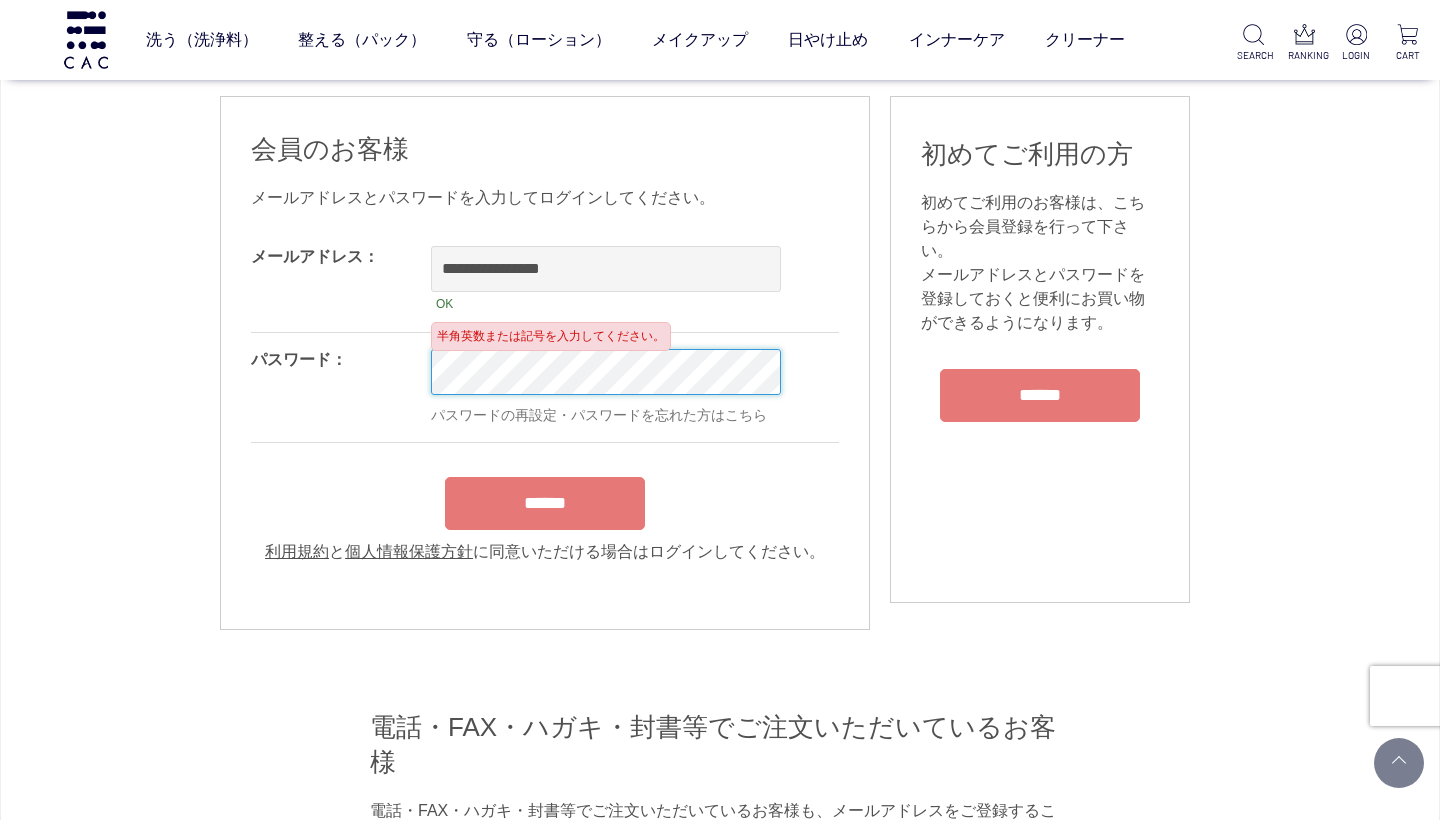 click on "洗う（洗浄料）
液体洗浄料
パウダー洗浄料
泡洗顔料
グッズ
整える（パック）
フェイスパック
ヘアパック
守る（ローション）
保湿化粧水
柔軟化粧水
美容液
ジェル
メイクアップ
ベース
アイ
フェイスカラー
リップ
日やけ止め
インナーケア
クリーナー
SEARCH
RANKING
LOGIN
CART
ログイン
会員のお客様" at bounding box center [720, 1652] 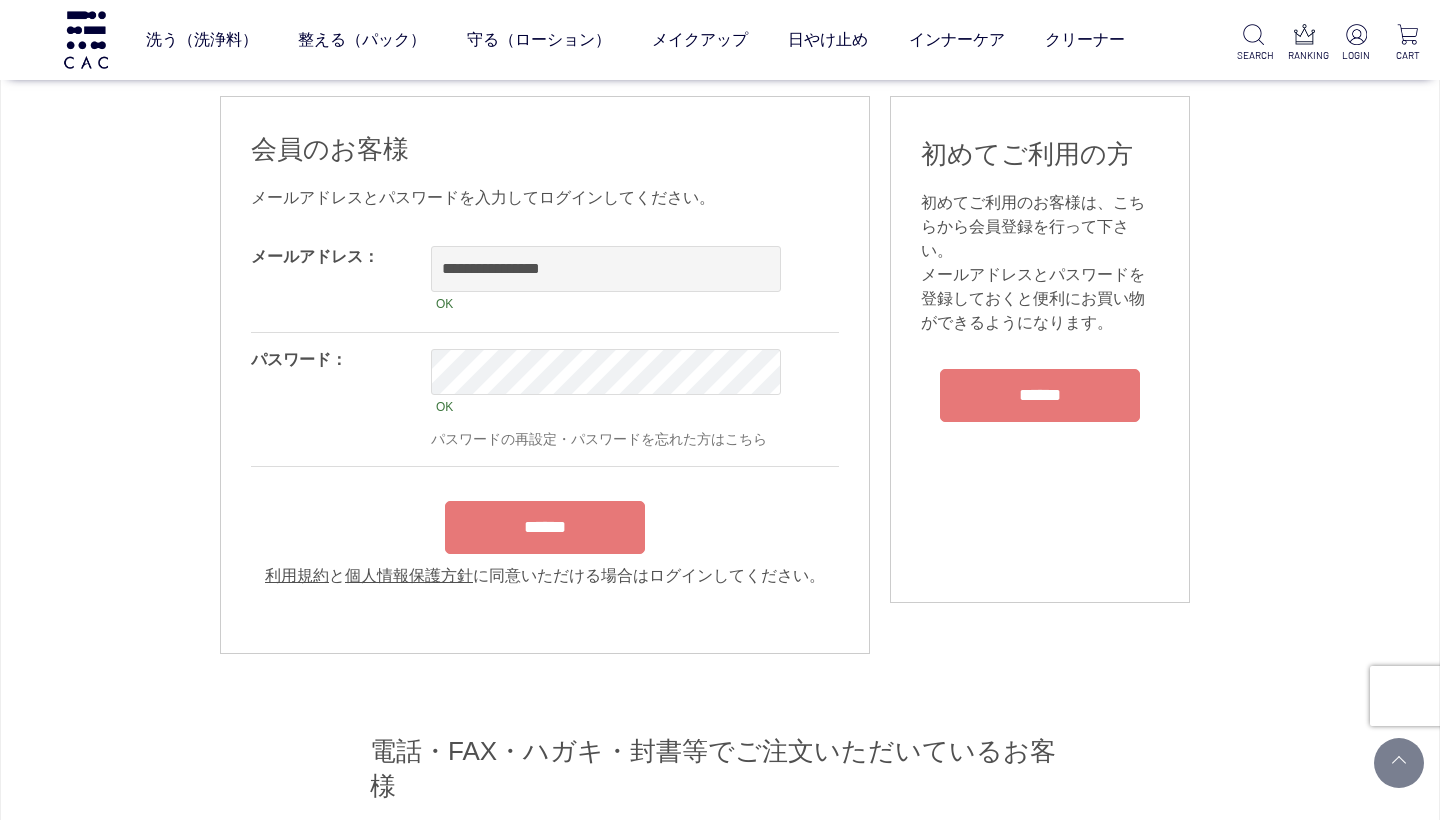 click on "**********" at bounding box center (545, 409) 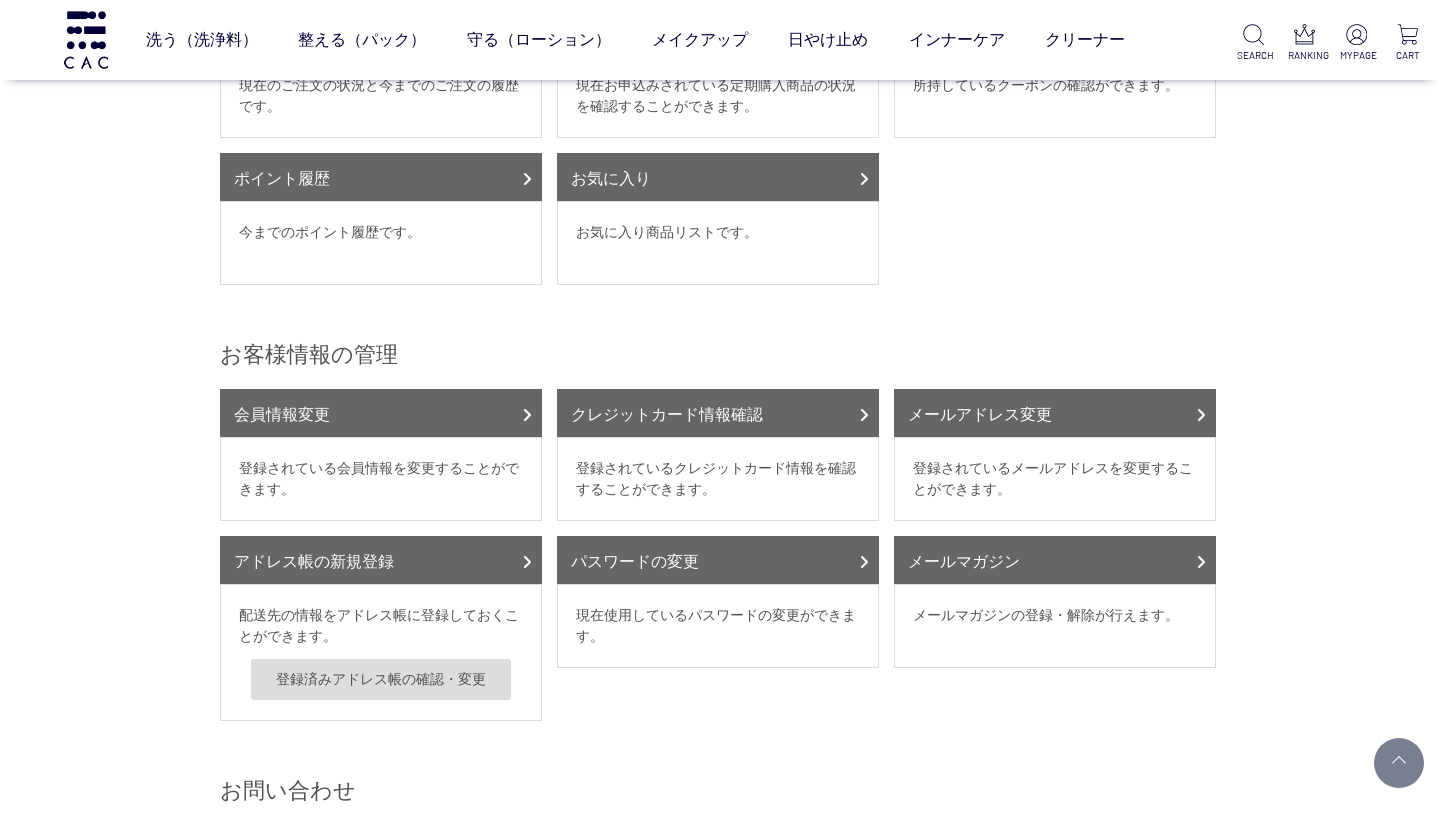 scroll, scrollTop: 0, scrollLeft: 0, axis: both 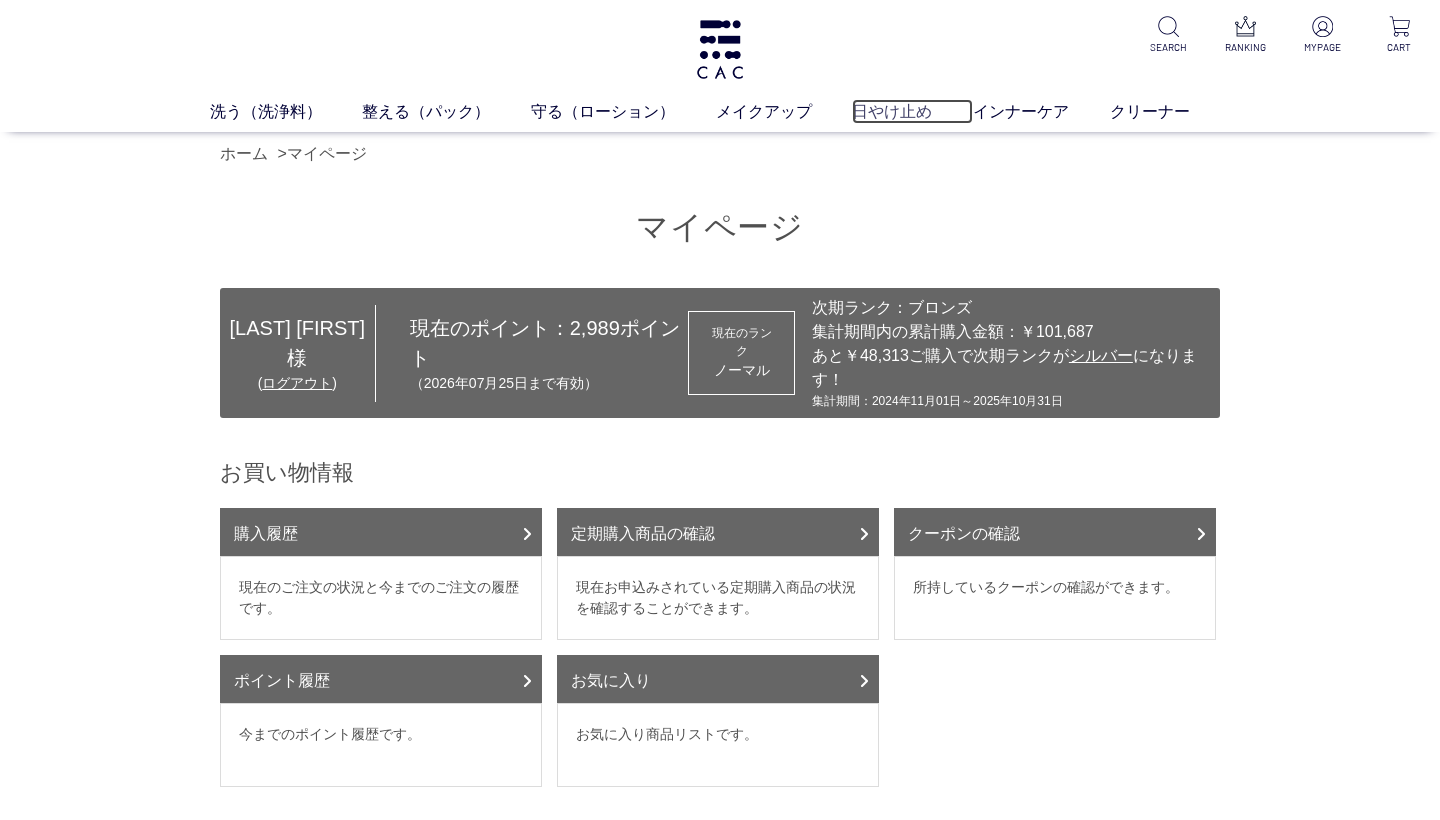 click on "日やけ止め" at bounding box center [912, 111] 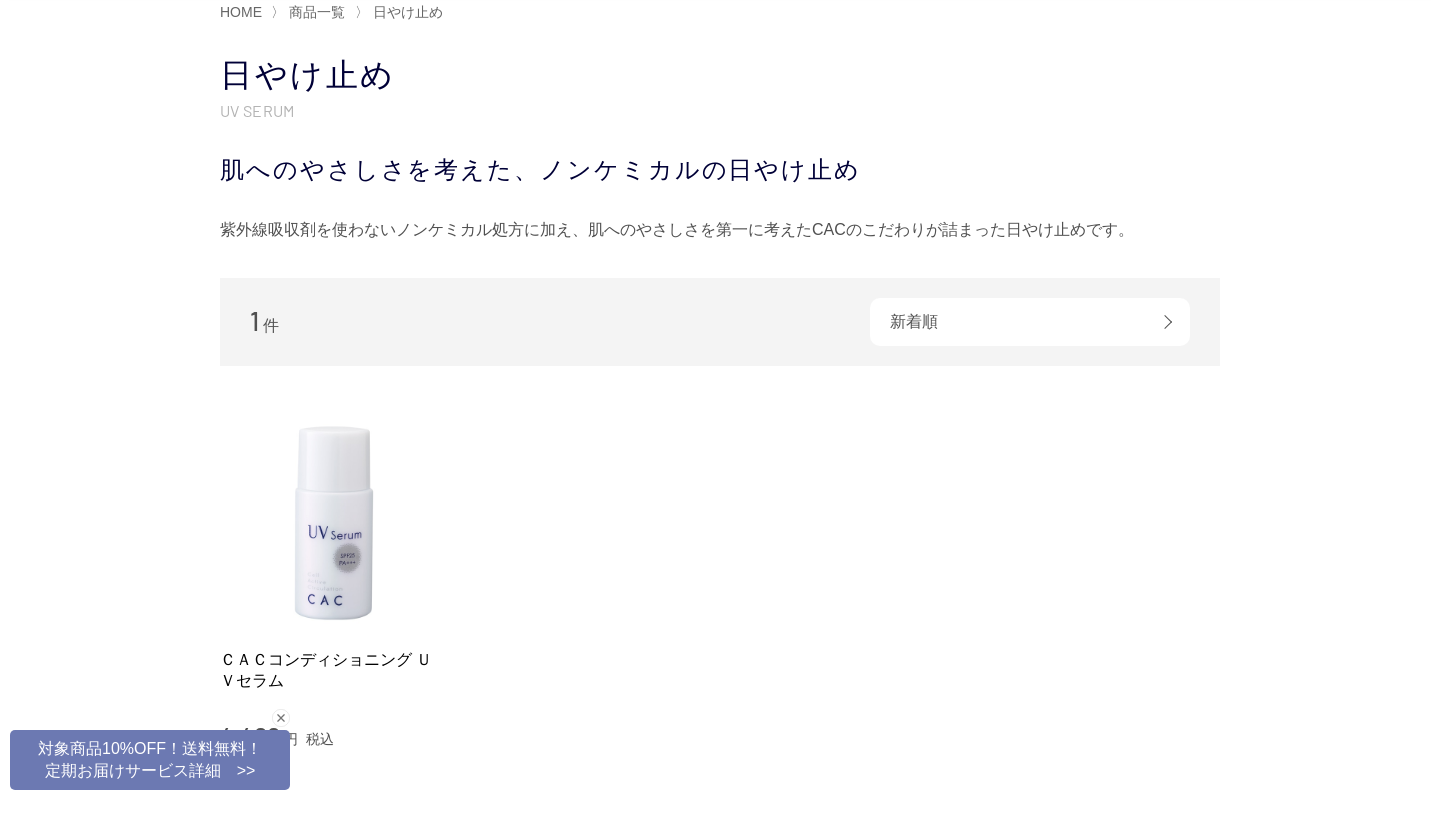 scroll, scrollTop: 139, scrollLeft: 0, axis: vertical 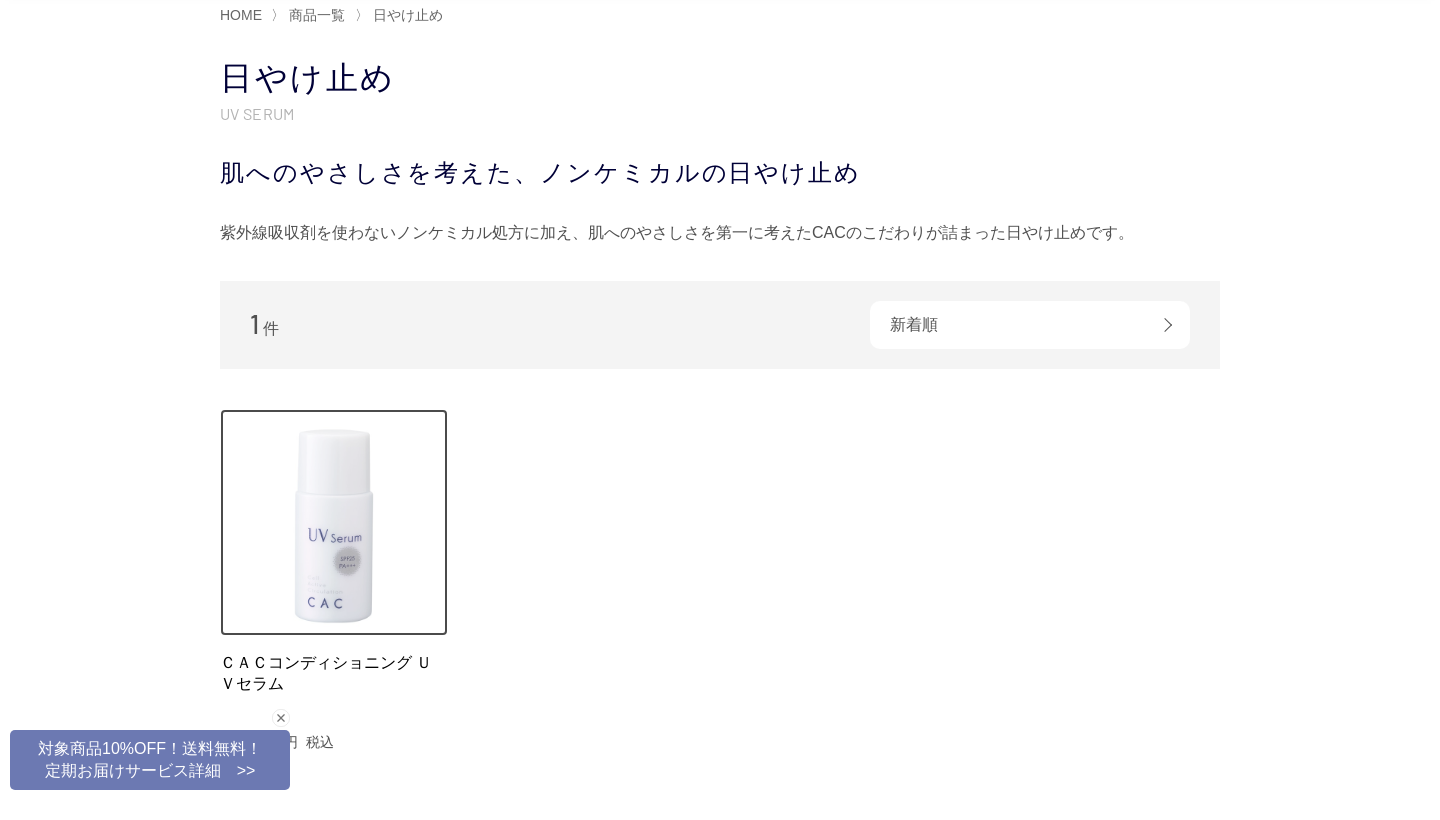 click at bounding box center [334, 523] 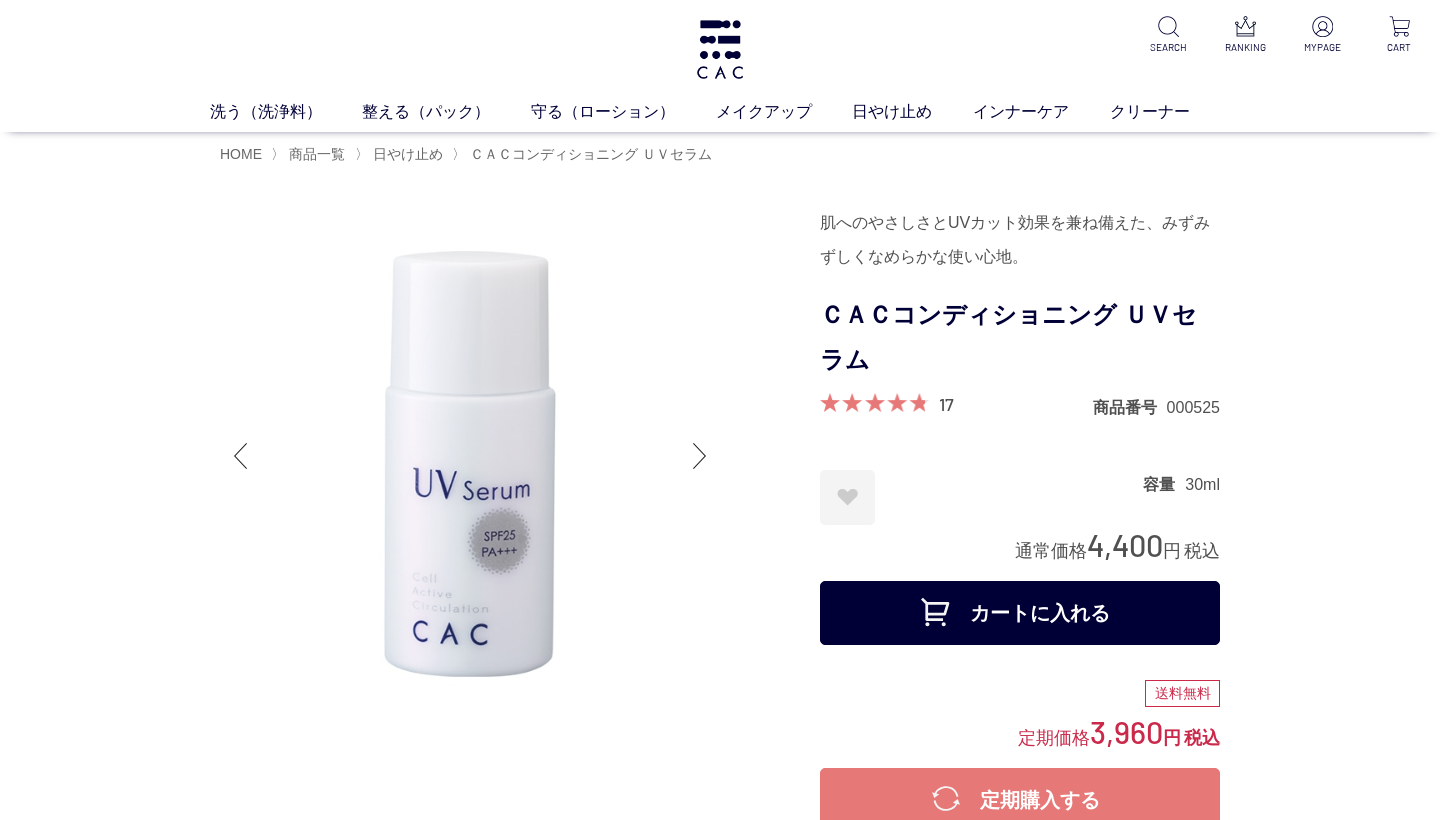 scroll, scrollTop: 0, scrollLeft: 0, axis: both 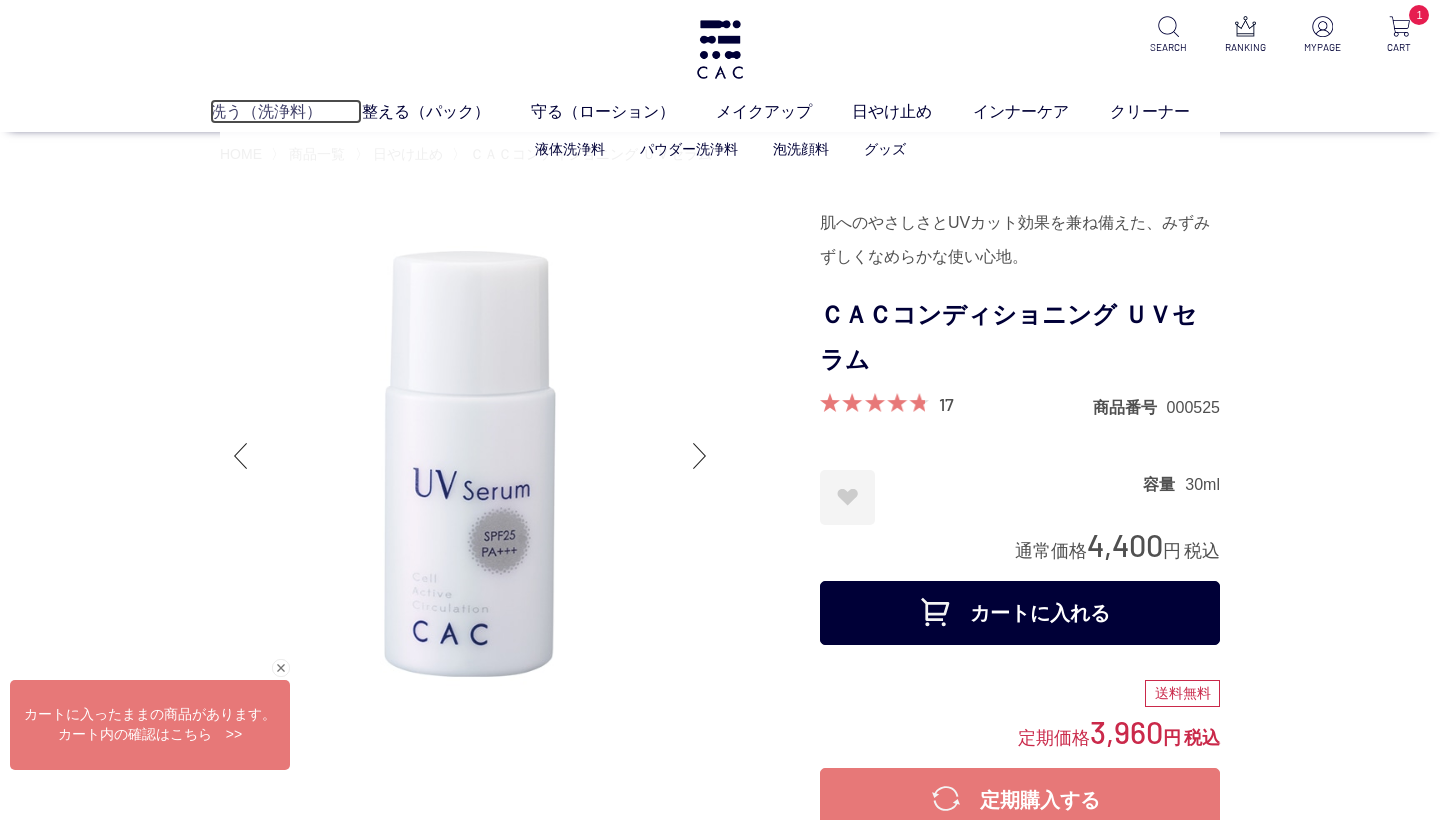 click on "洗う（洗浄料）" at bounding box center [286, 111] 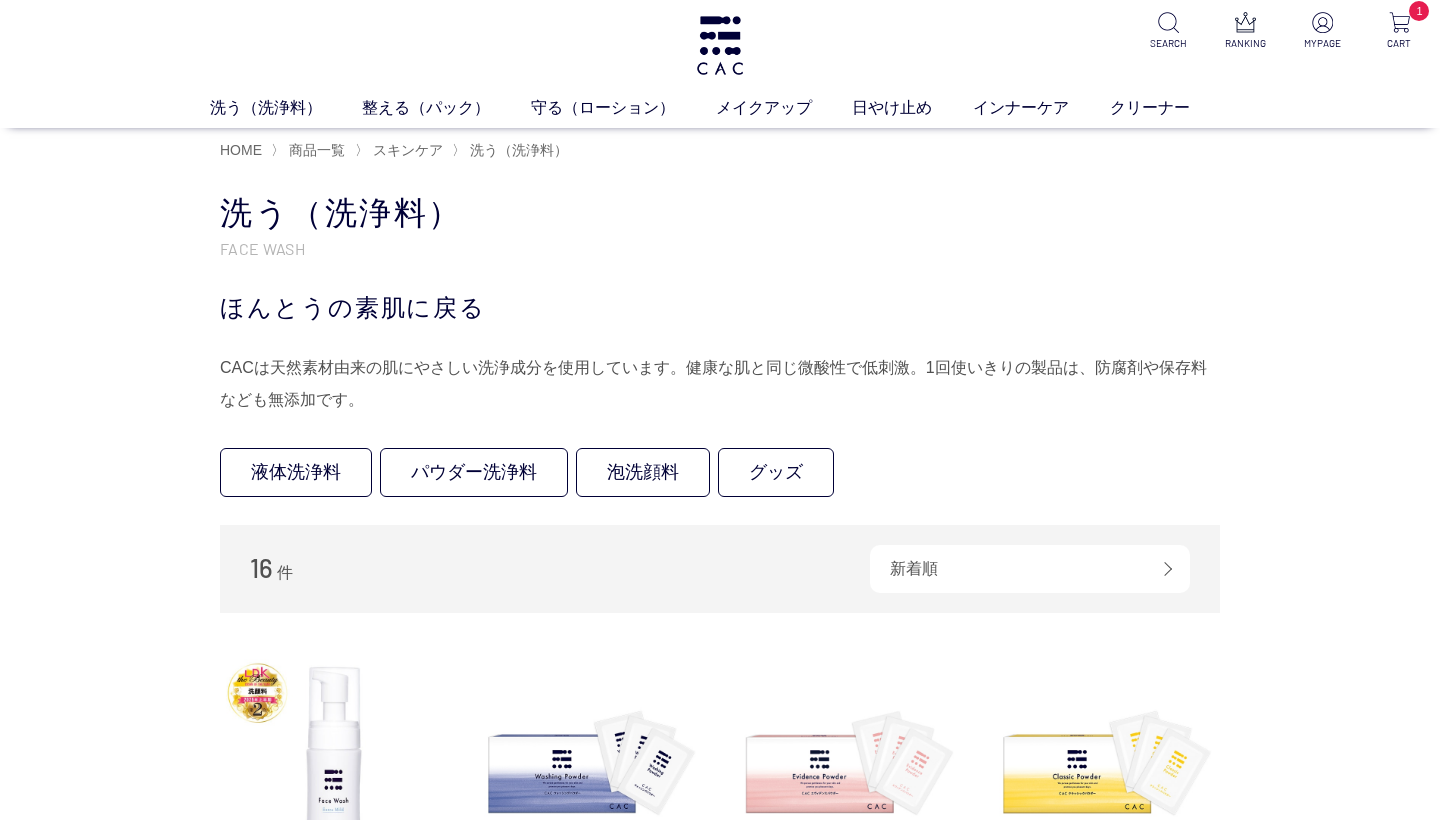 scroll, scrollTop: 0, scrollLeft: 0, axis: both 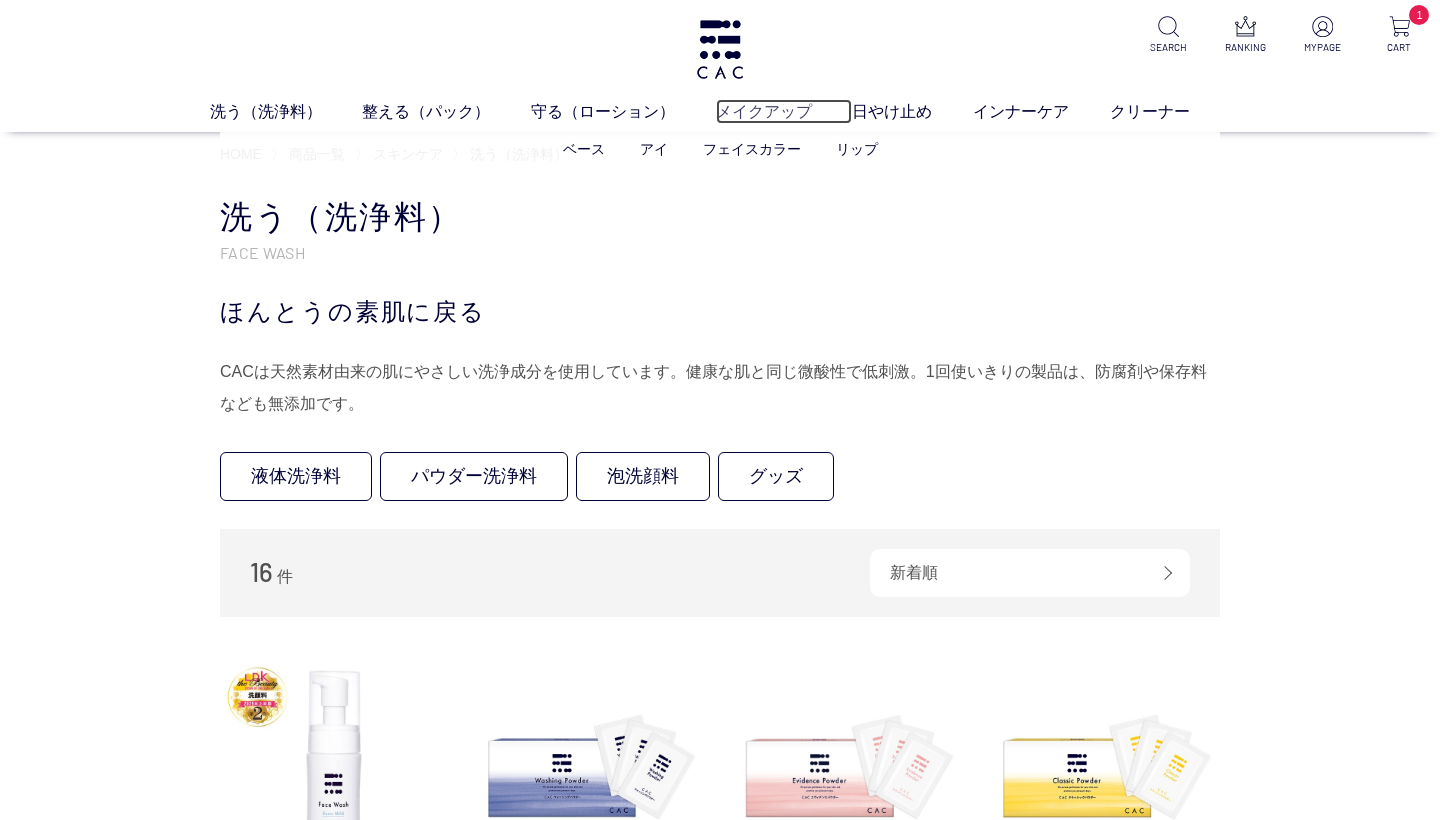 click on "メイクアップ" at bounding box center [784, 111] 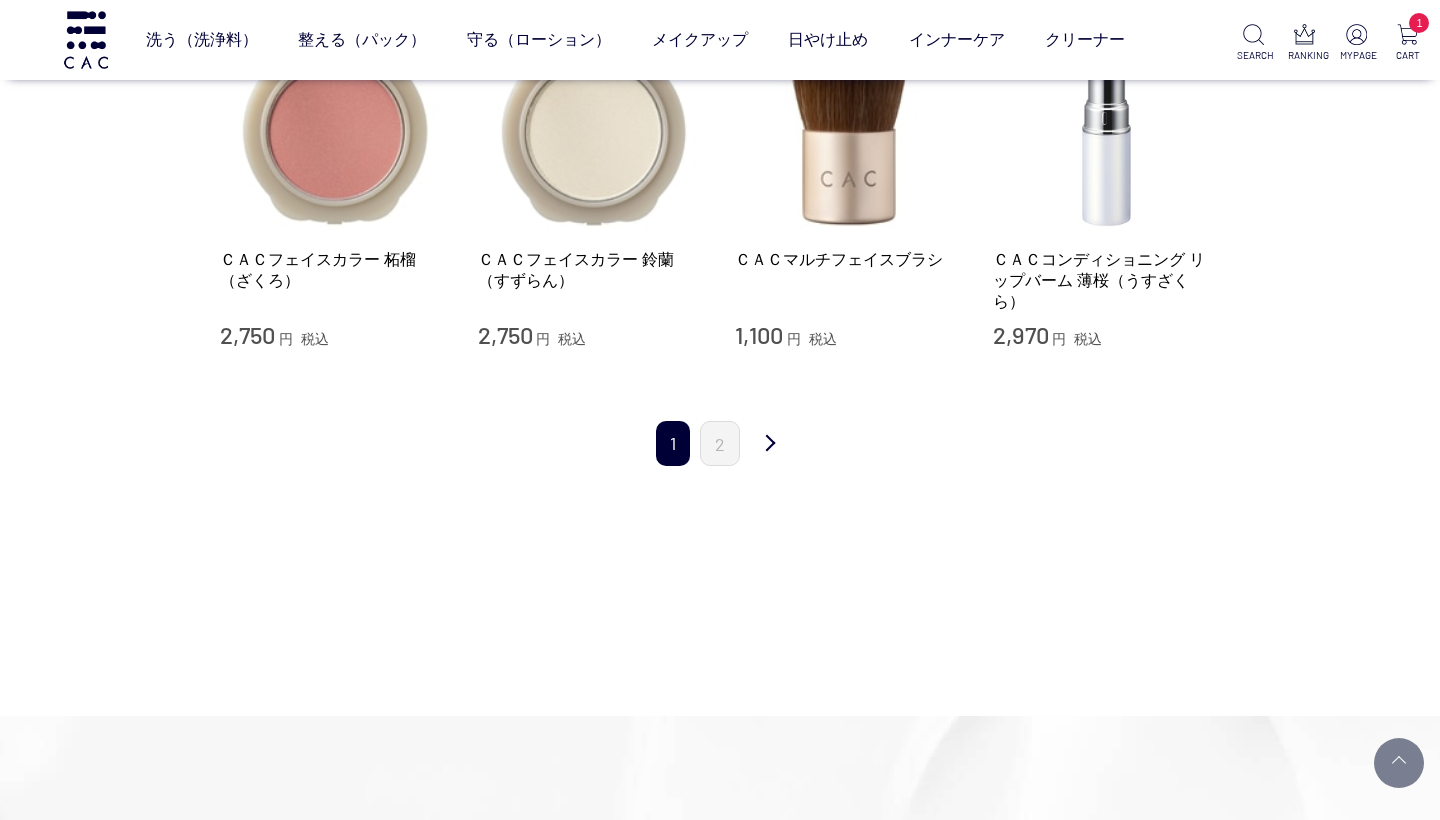scroll, scrollTop: 2229, scrollLeft: 0, axis: vertical 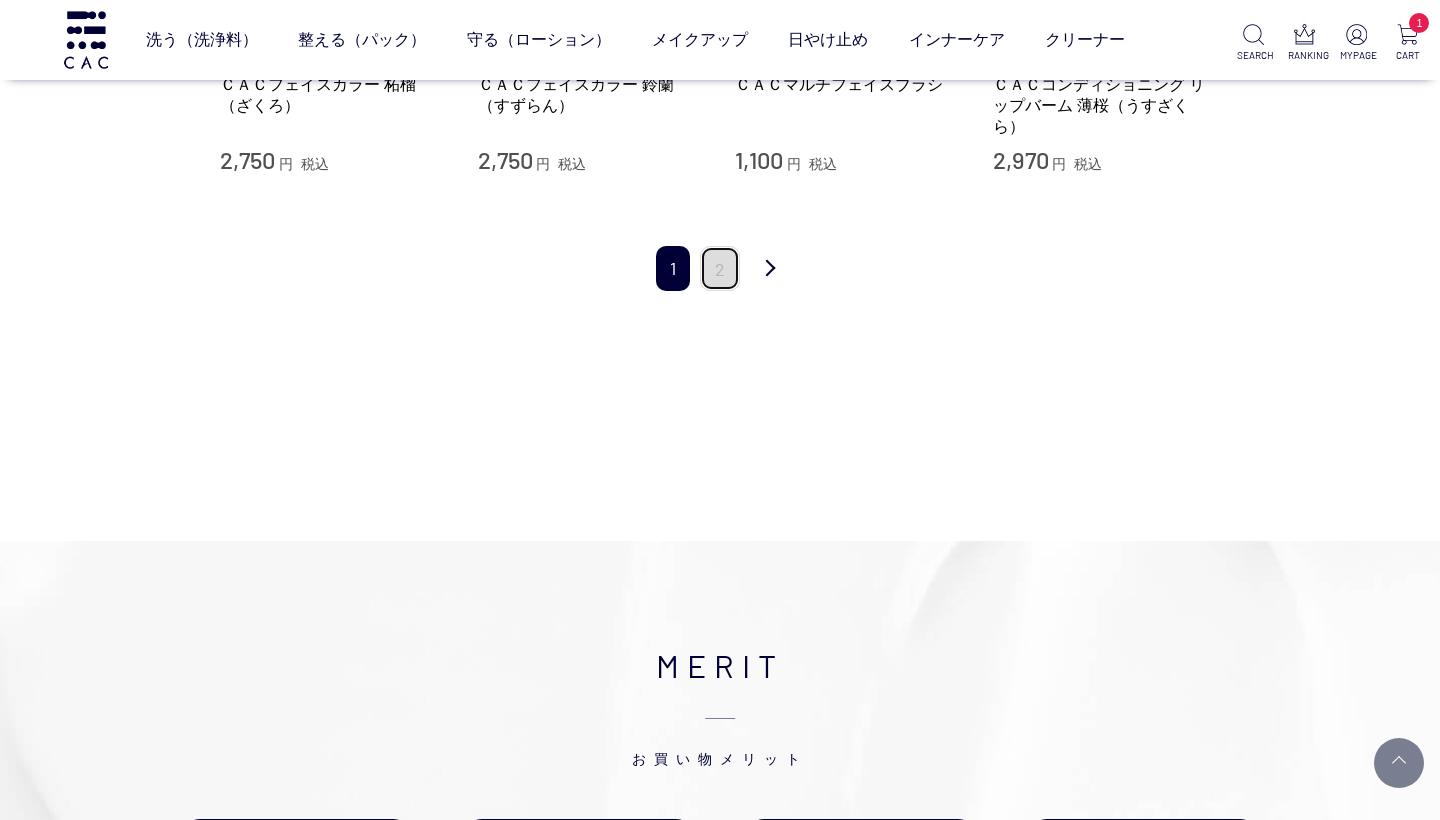 click on "2" at bounding box center (720, 268) 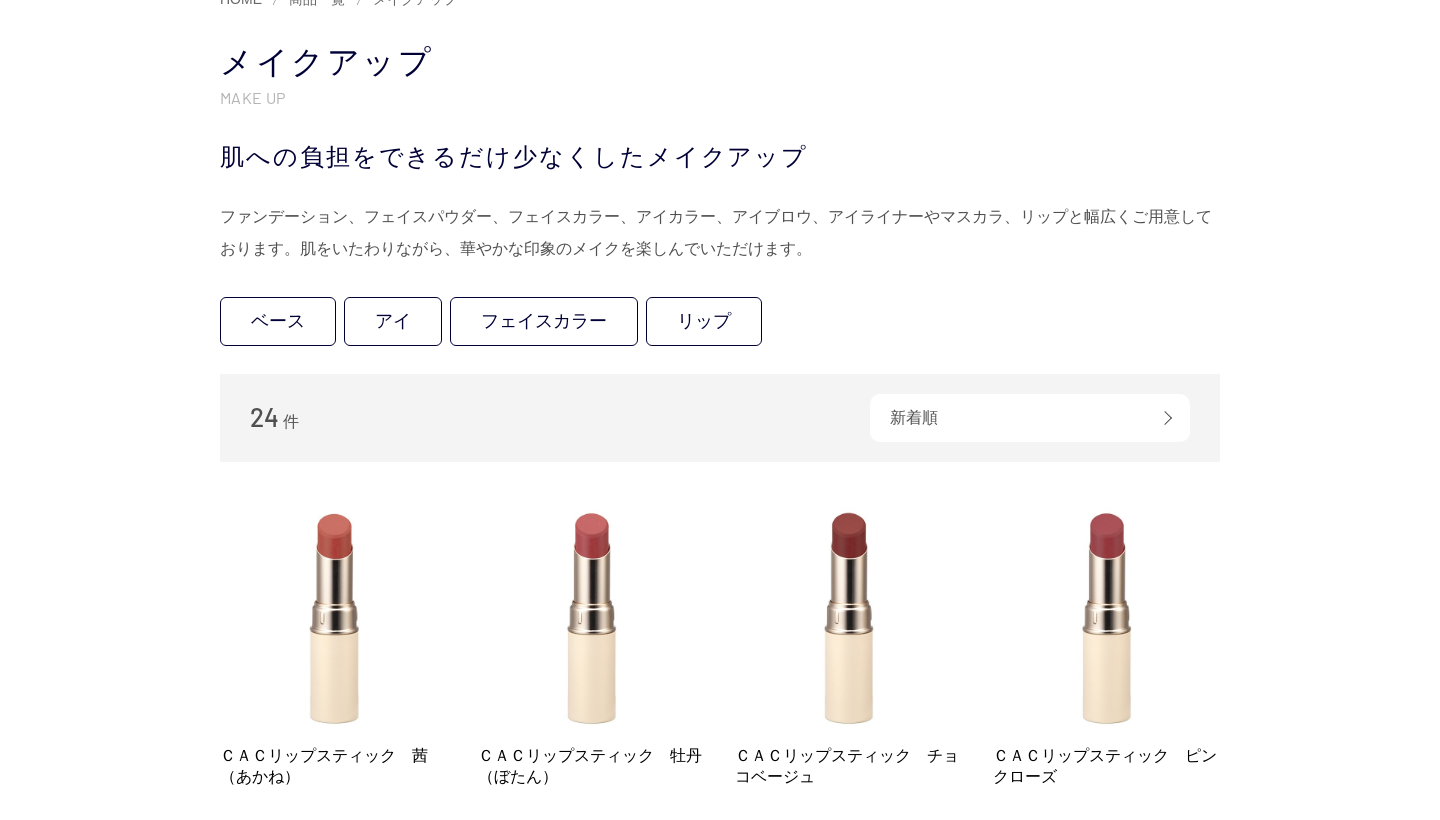 scroll, scrollTop: 0, scrollLeft: 0, axis: both 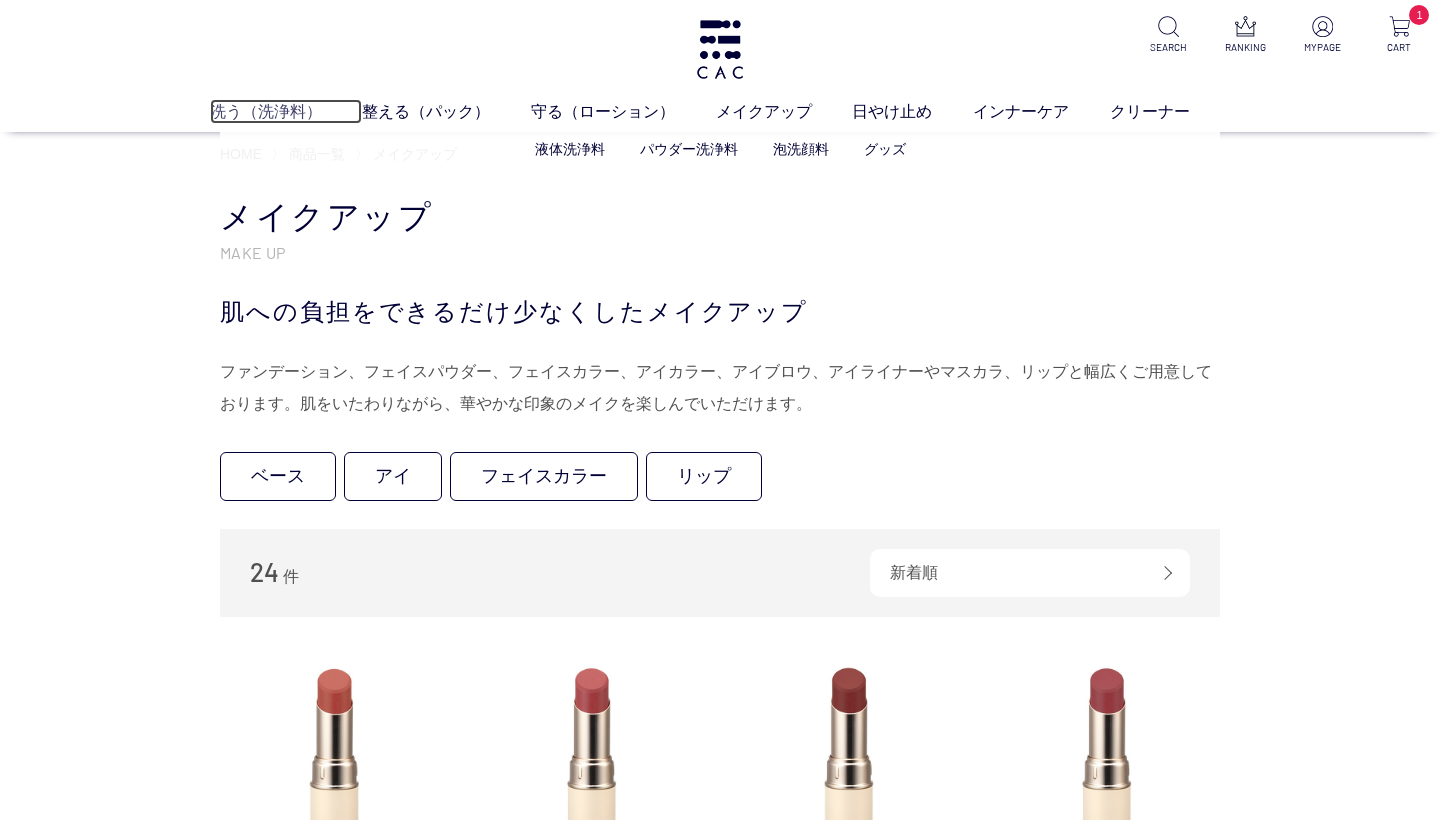 click on "洗う（洗浄料）" at bounding box center (286, 111) 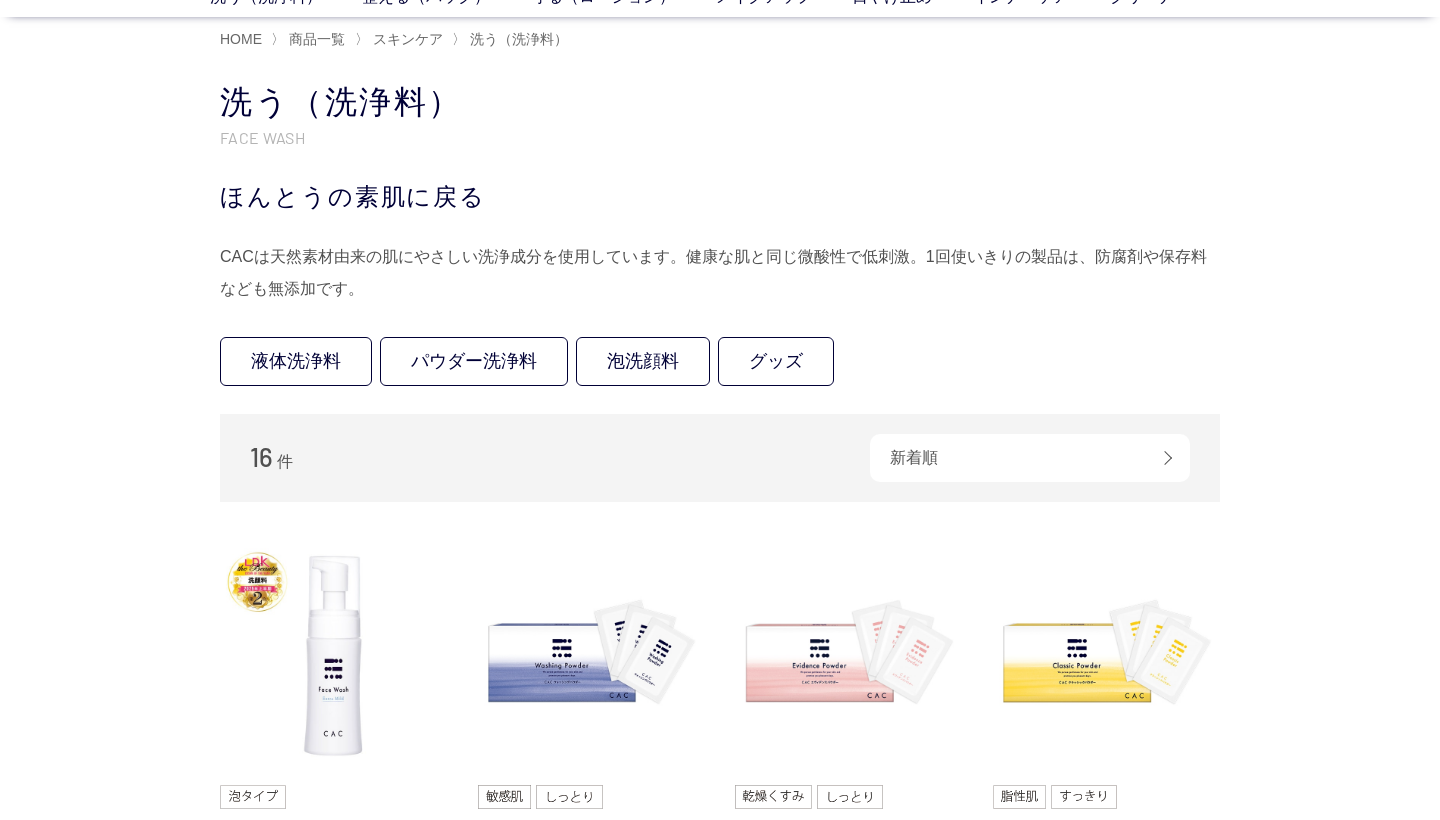 scroll, scrollTop: 0, scrollLeft: 0, axis: both 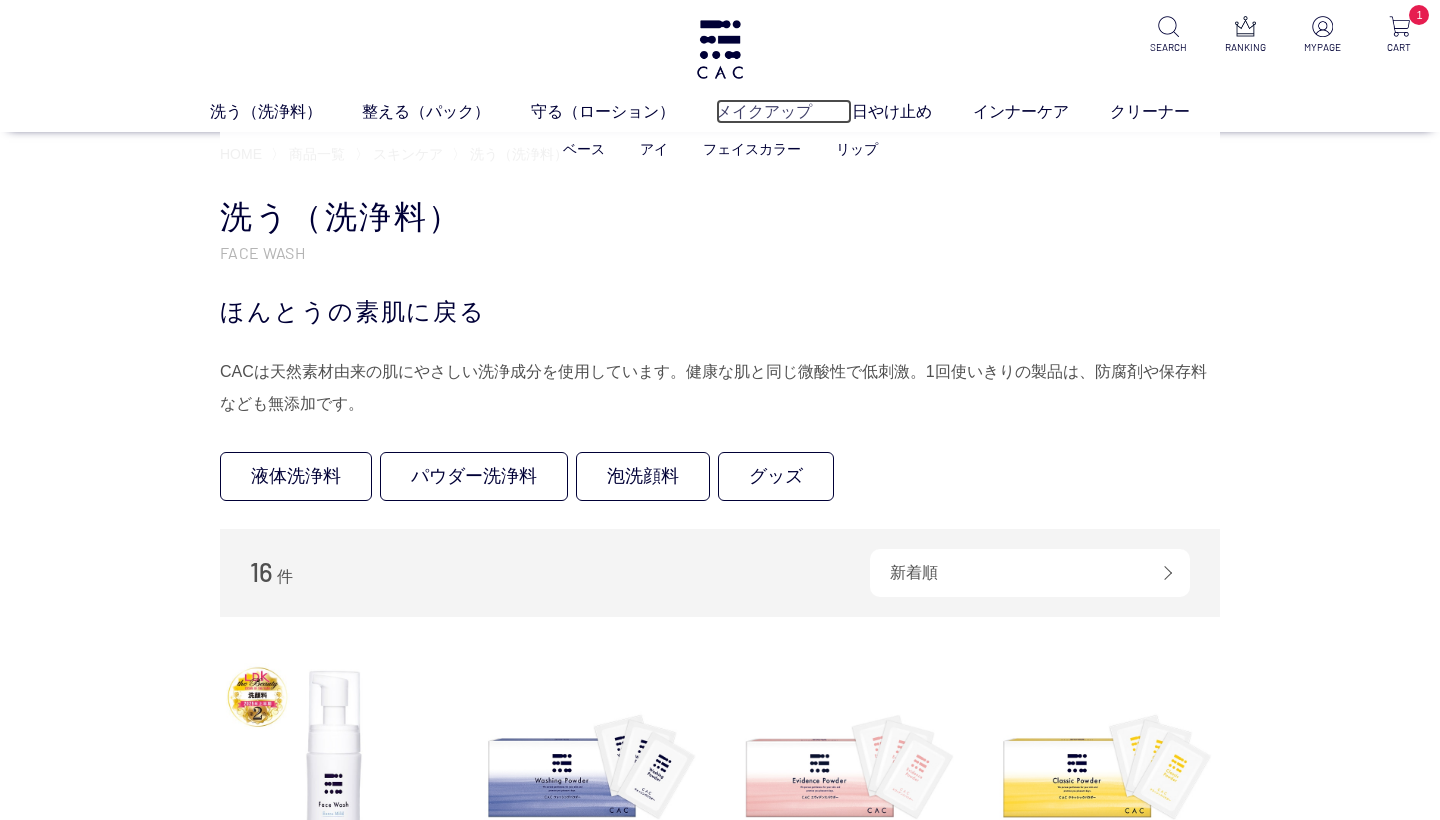 click on "メイクアップ" at bounding box center [784, 111] 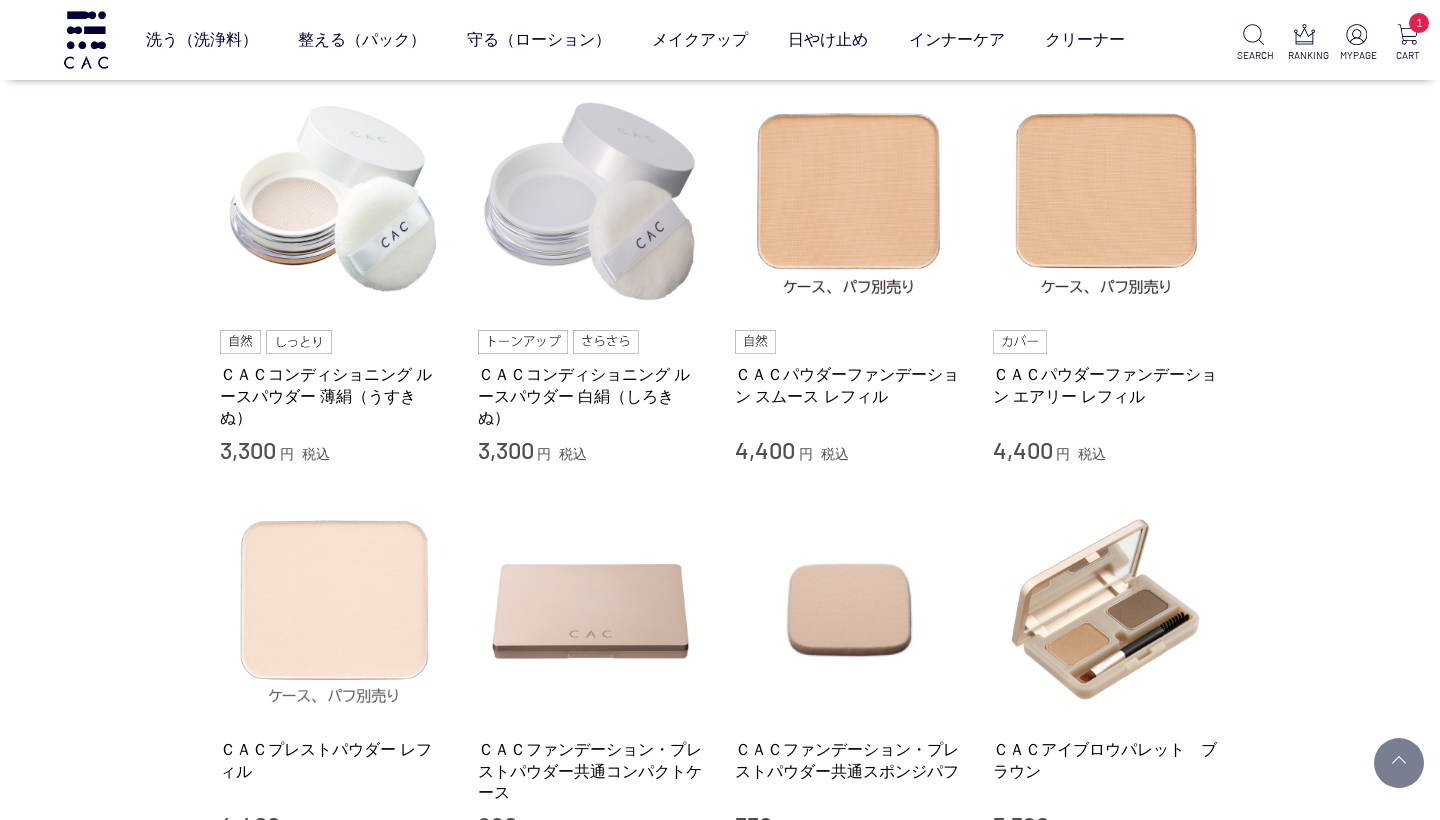 scroll, scrollTop: 702, scrollLeft: 0, axis: vertical 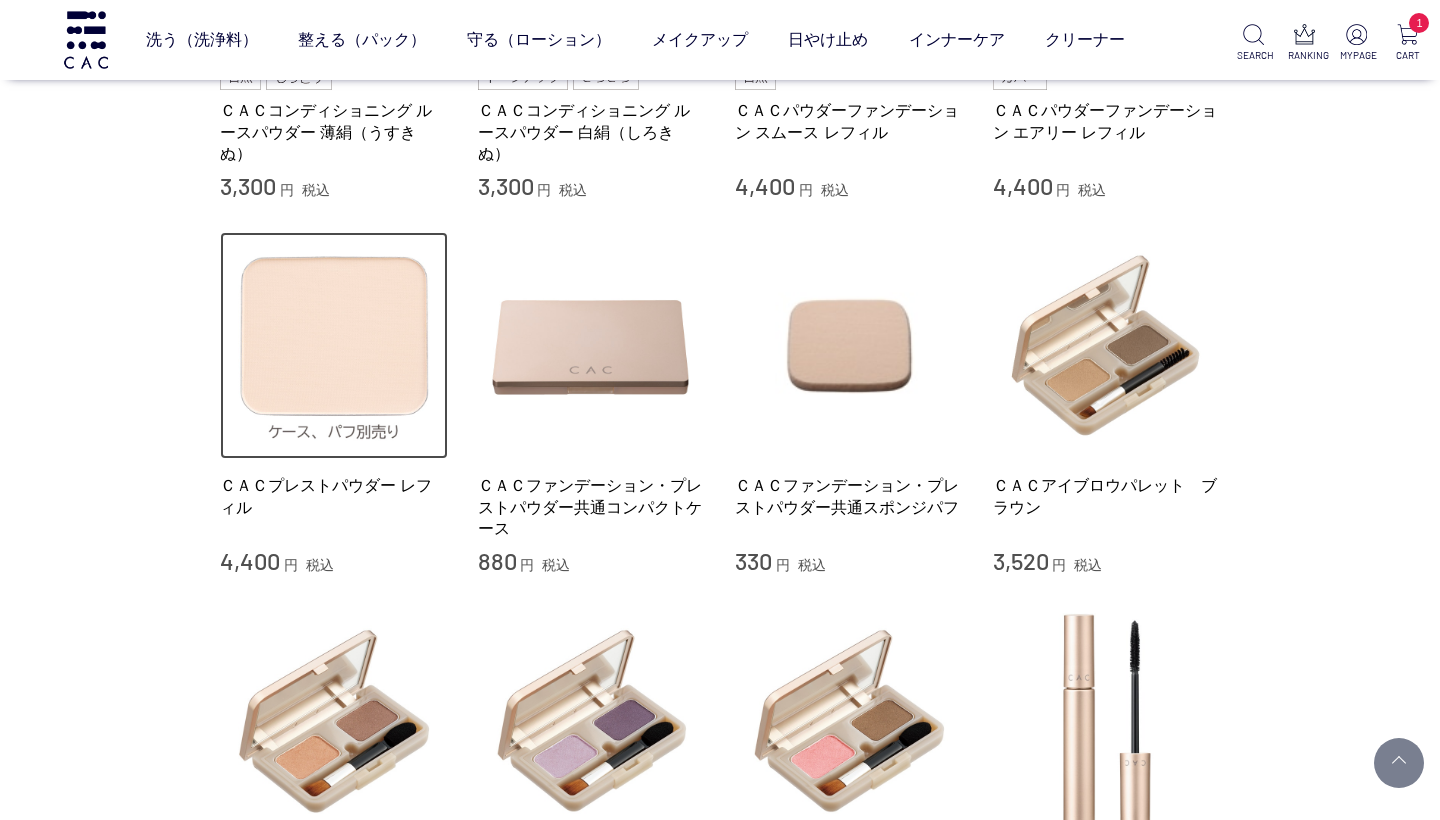 click at bounding box center [334, 346] 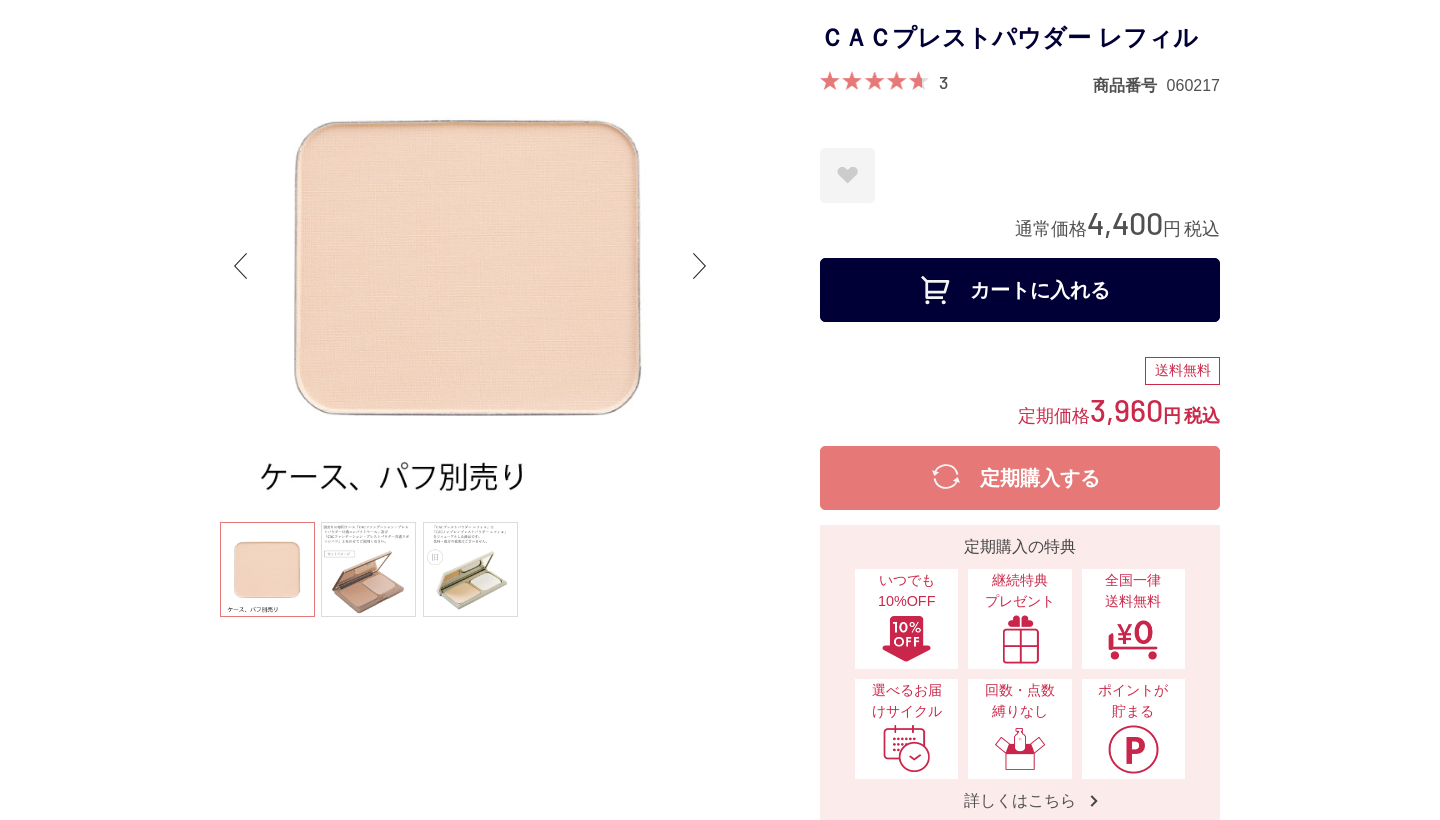 scroll, scrollTop: 45, scrollLeft: 0, axis: vertical 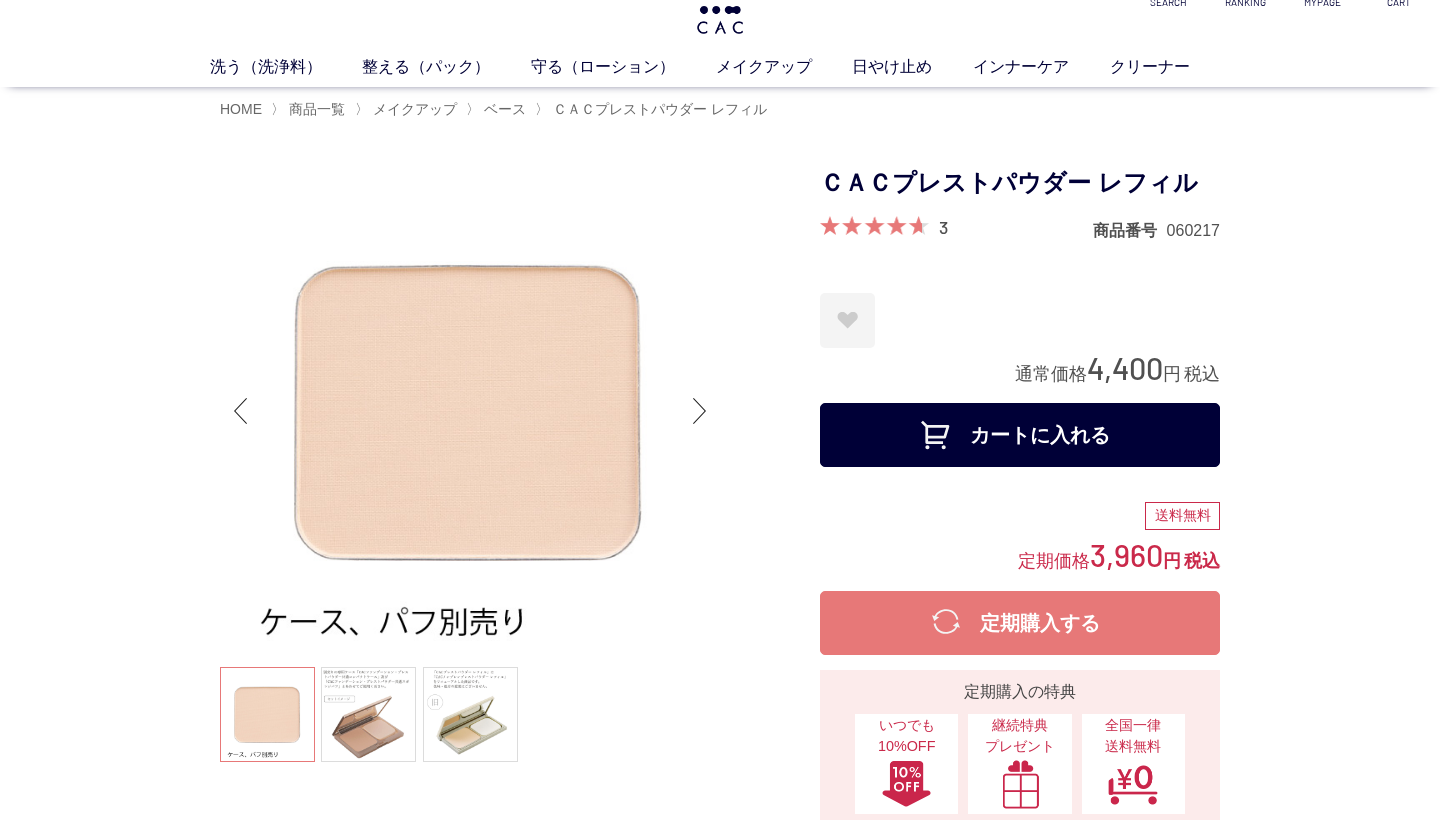 click on "カートに入れる" at bounding box center [1020, 435] 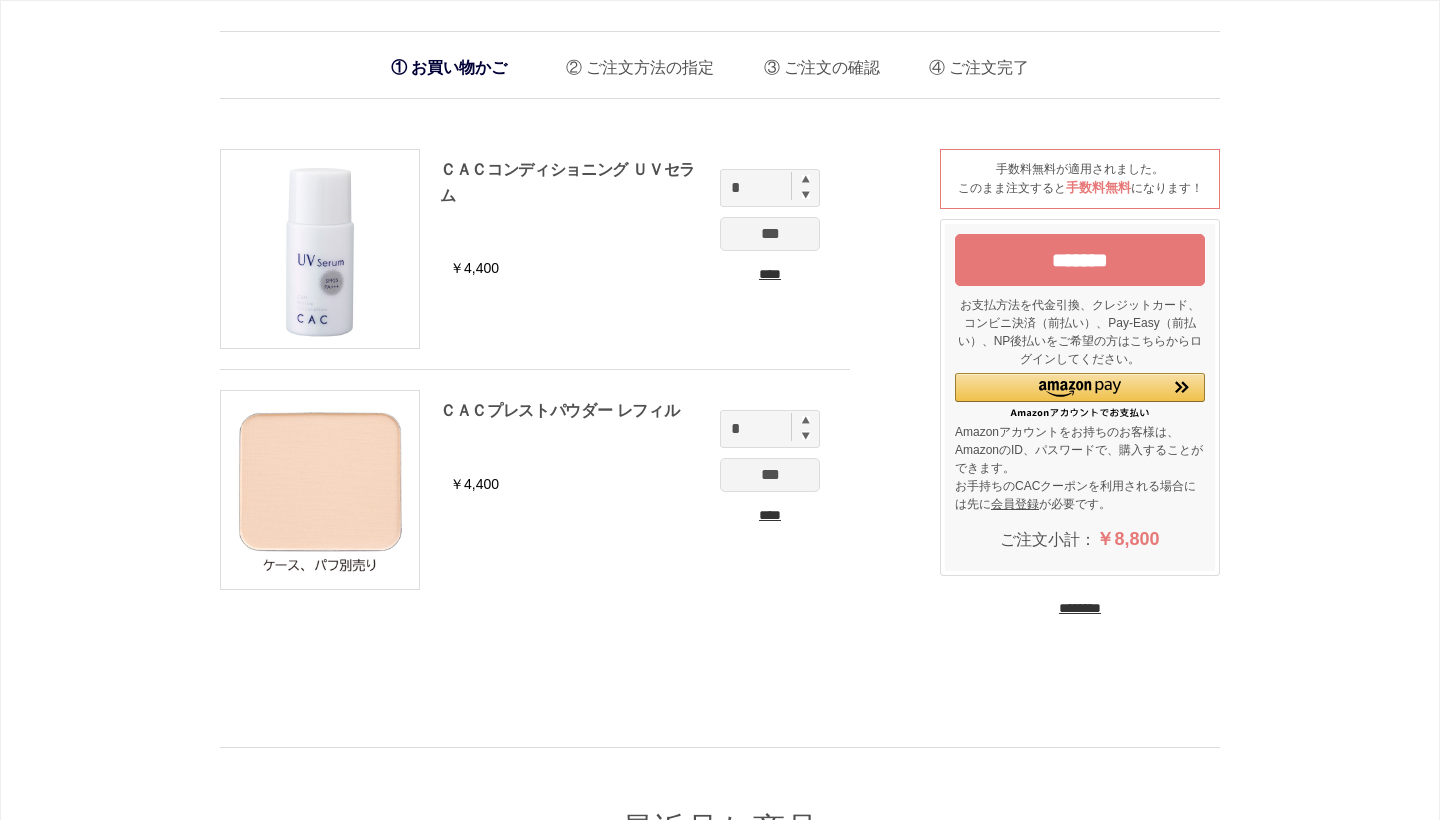 scroll, scrollTop: 0, scrollLeft: 0, axis: both 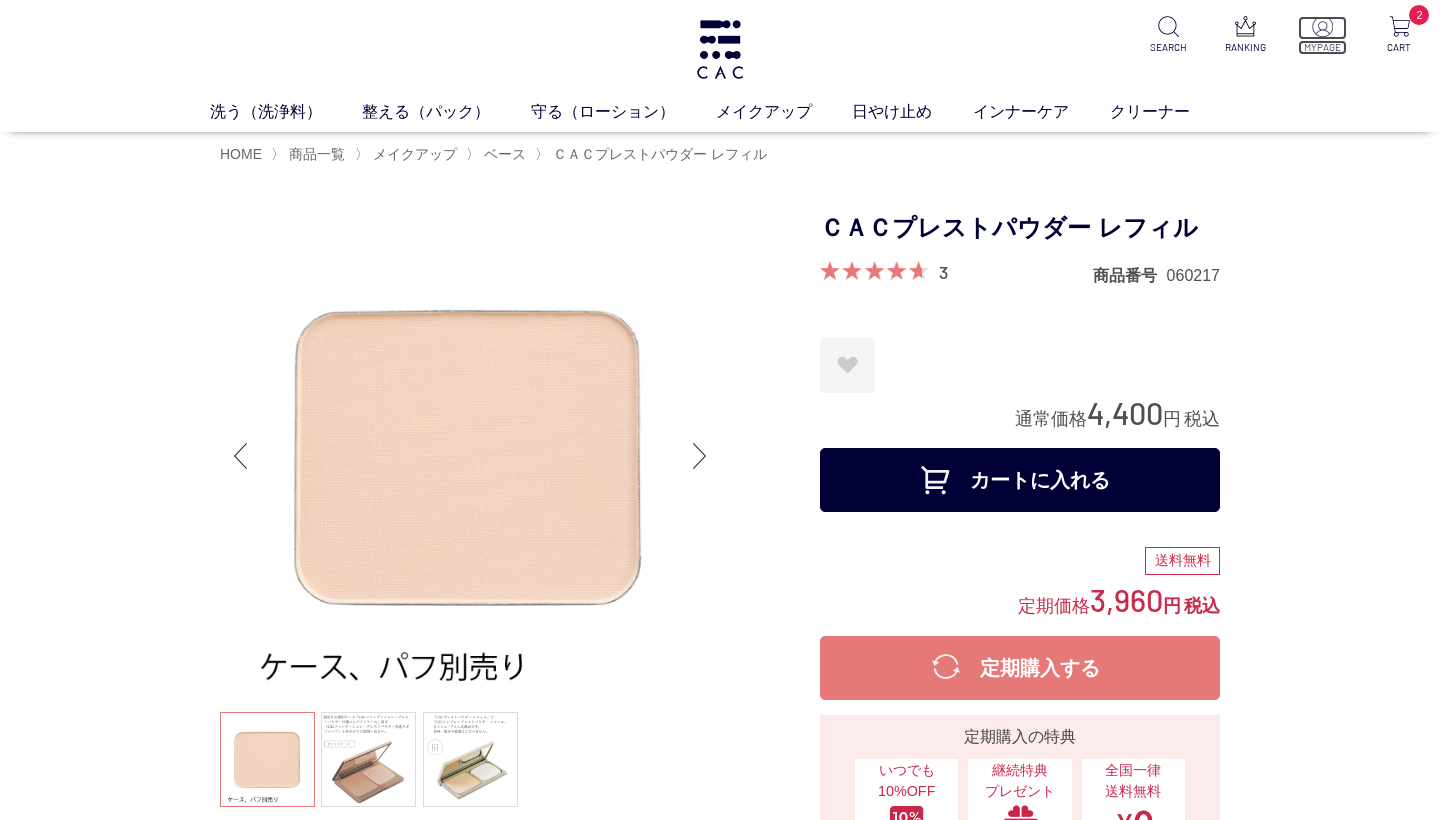 click at bounding box center (1322, 26) 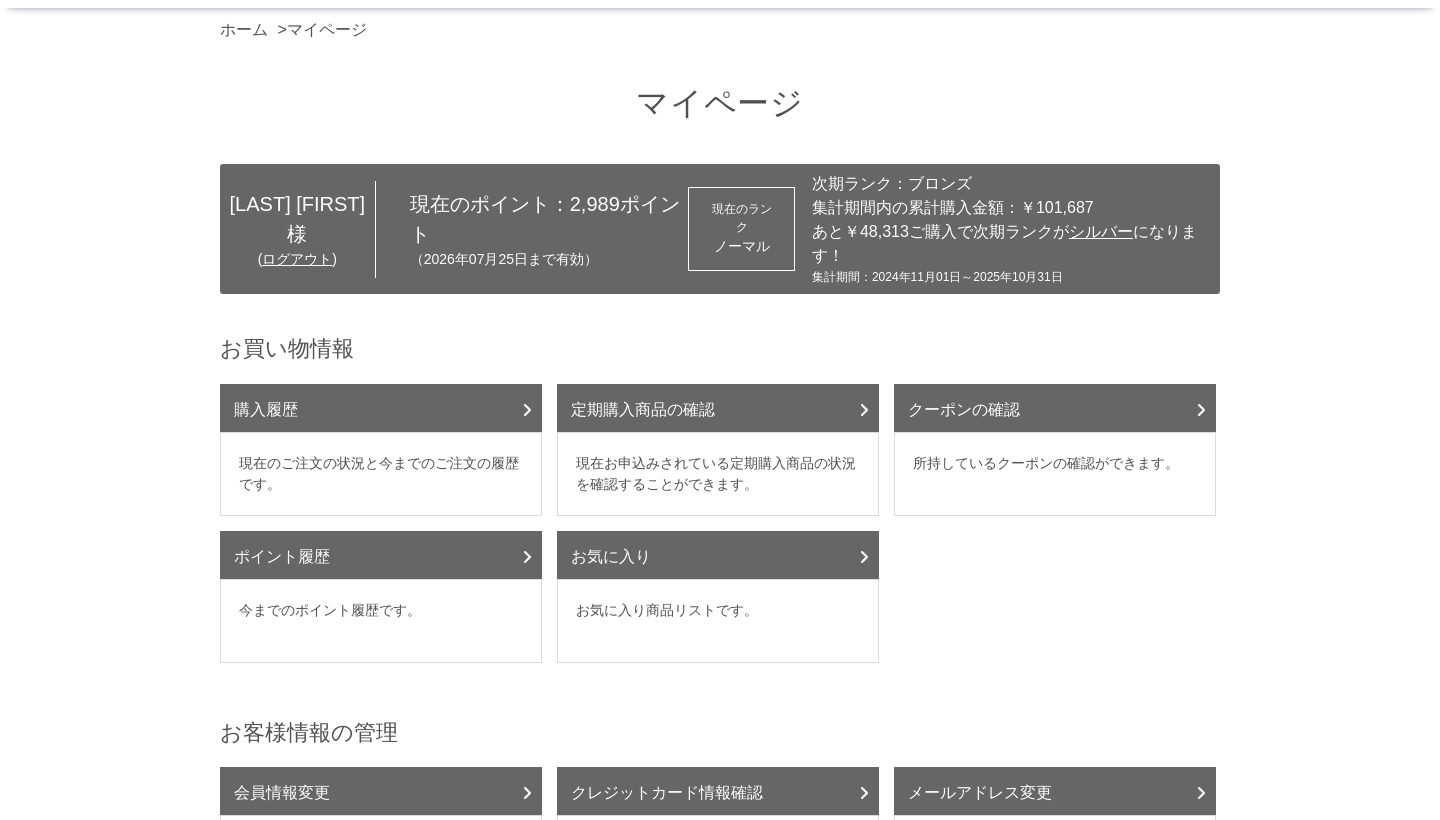 scroll, scrollTop: 143, scrollLeft: 0, axis: vertical 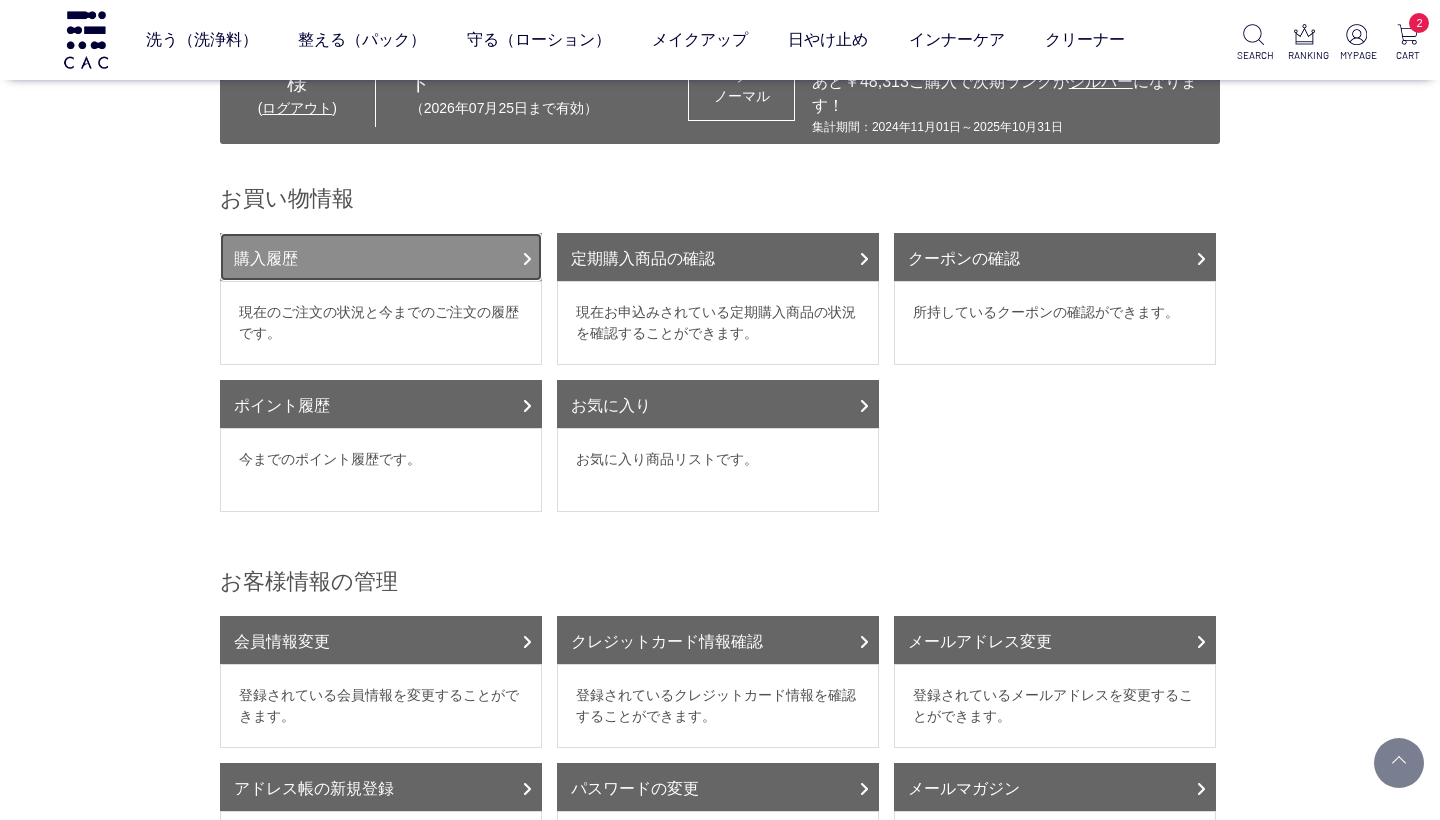 click on "購入履歴" at bounding box center [381, 257] 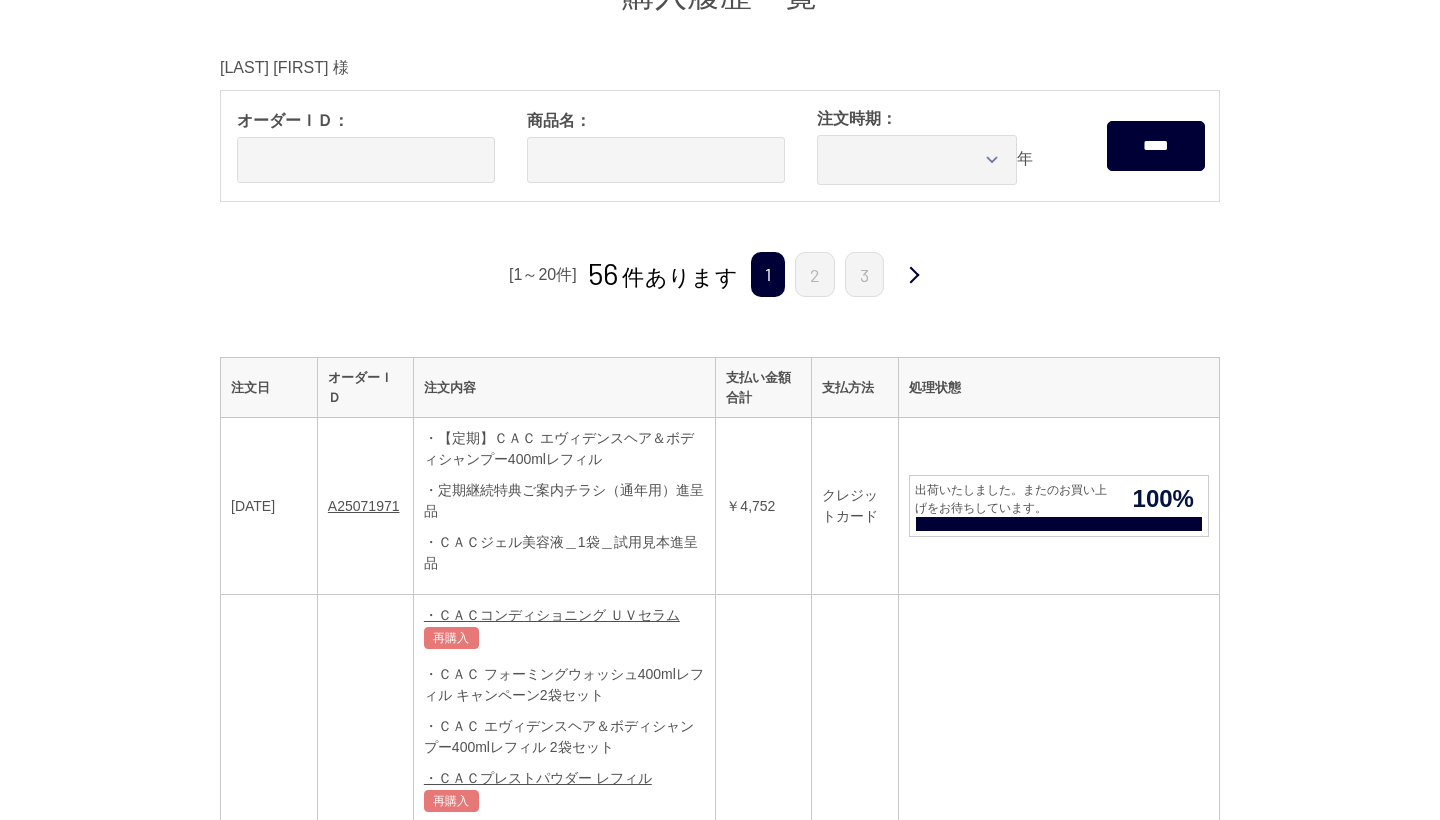 scroll, scrollTop: 0, scrollLeft: 0, axis: both 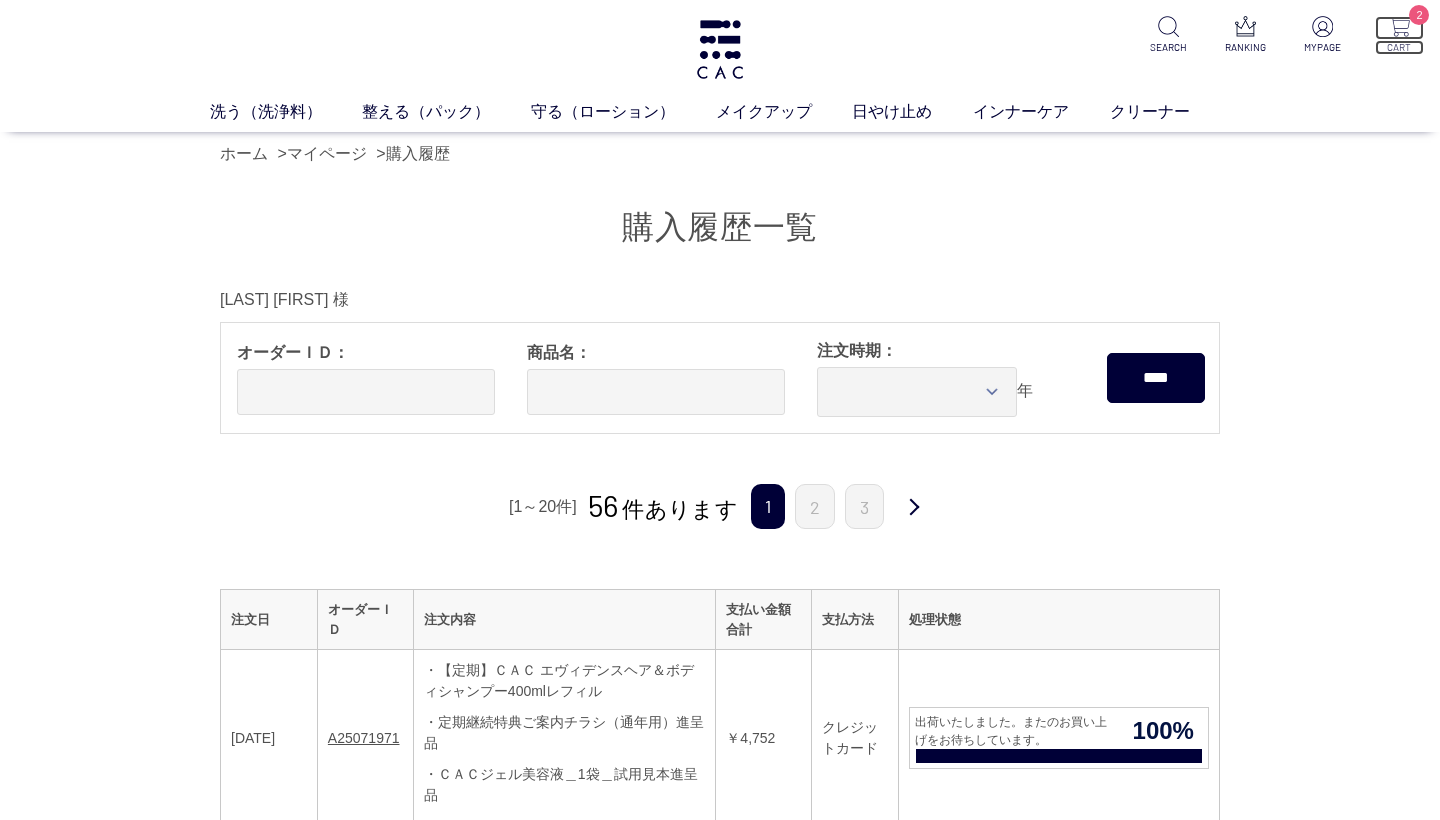 click at bounding box center (1399, 26) 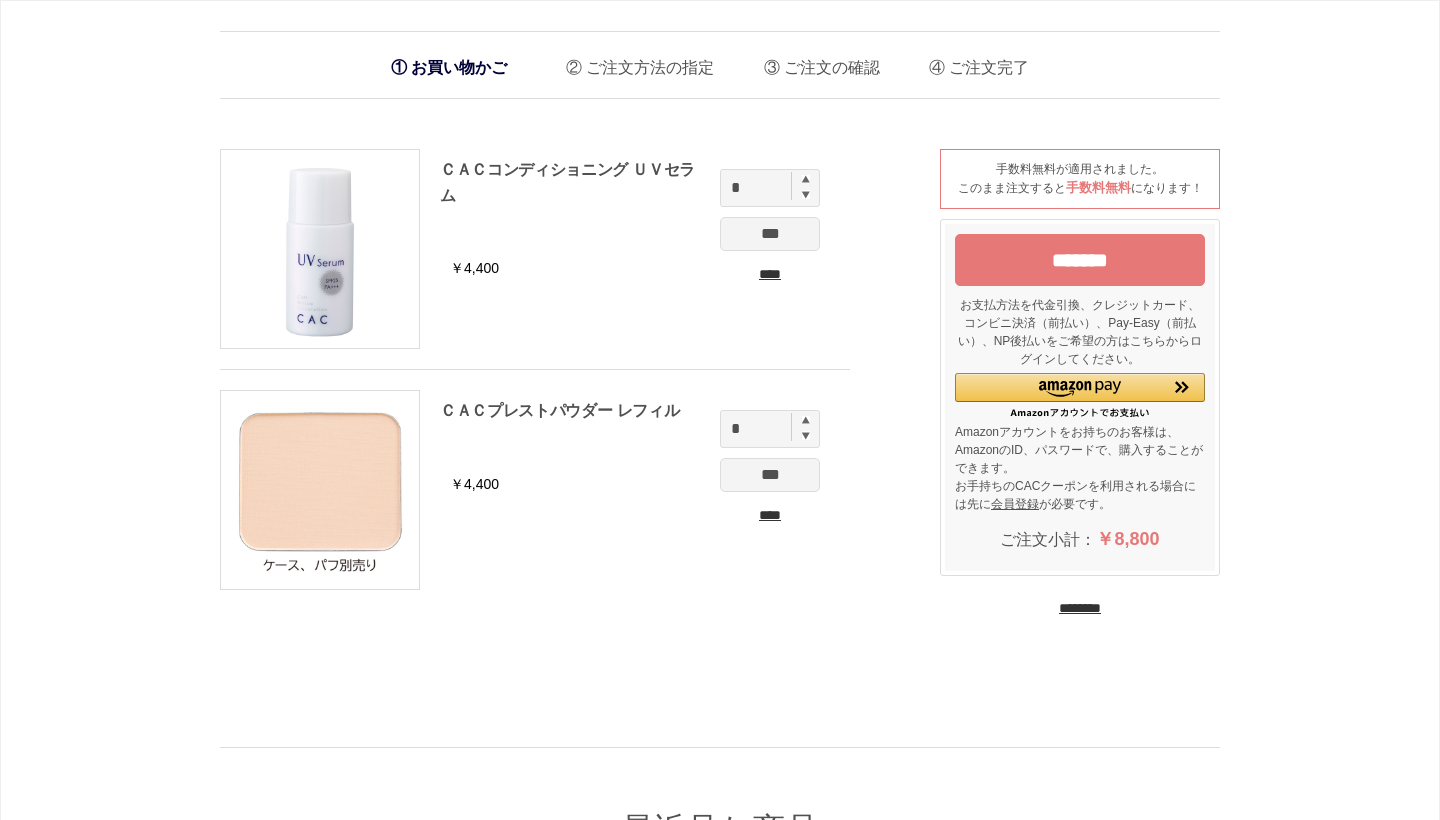 scroll, scrollTop: 0, scrollLeft: 0, axis: both 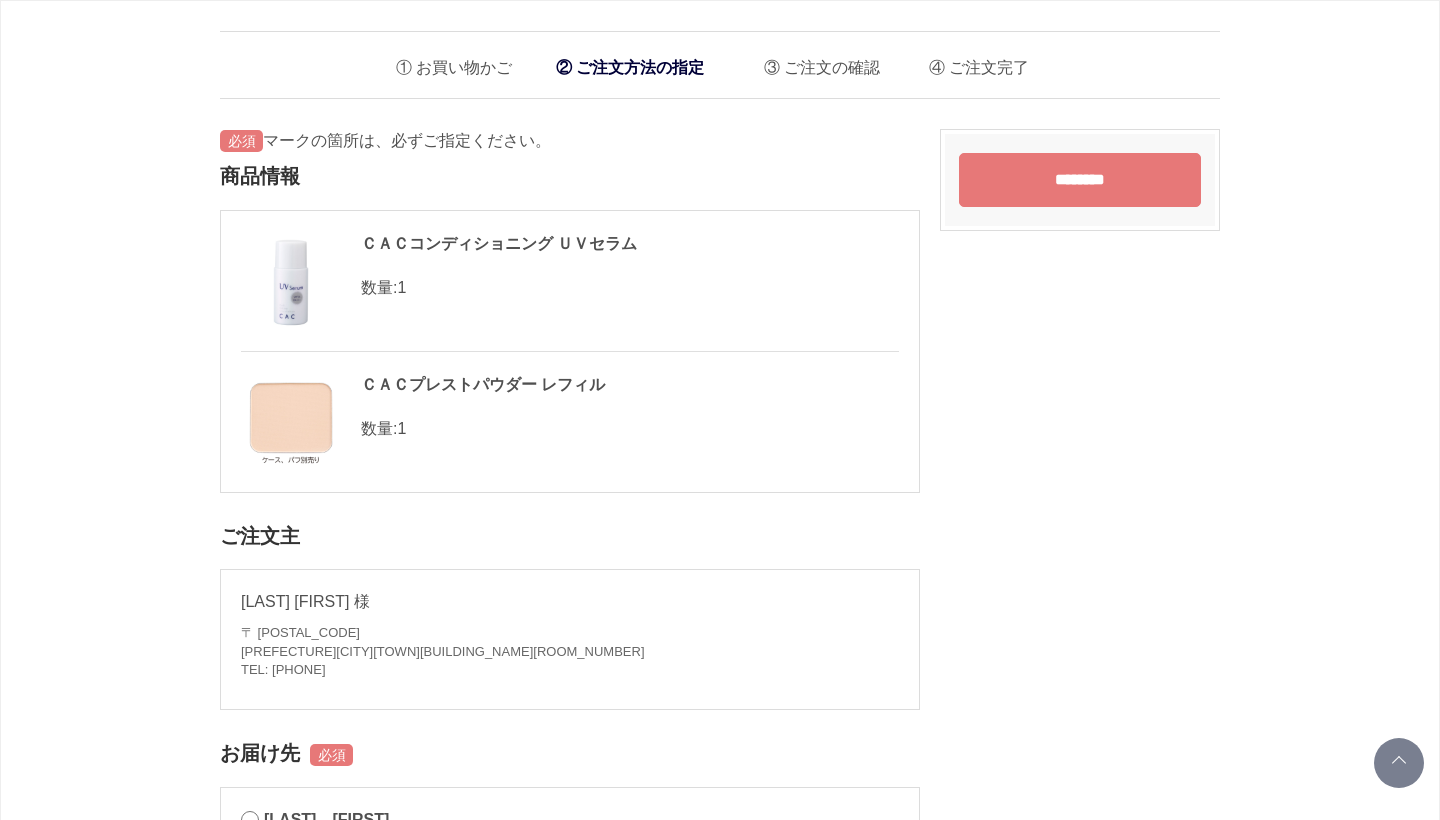 click on "********" at bounding box center (1080, 180) 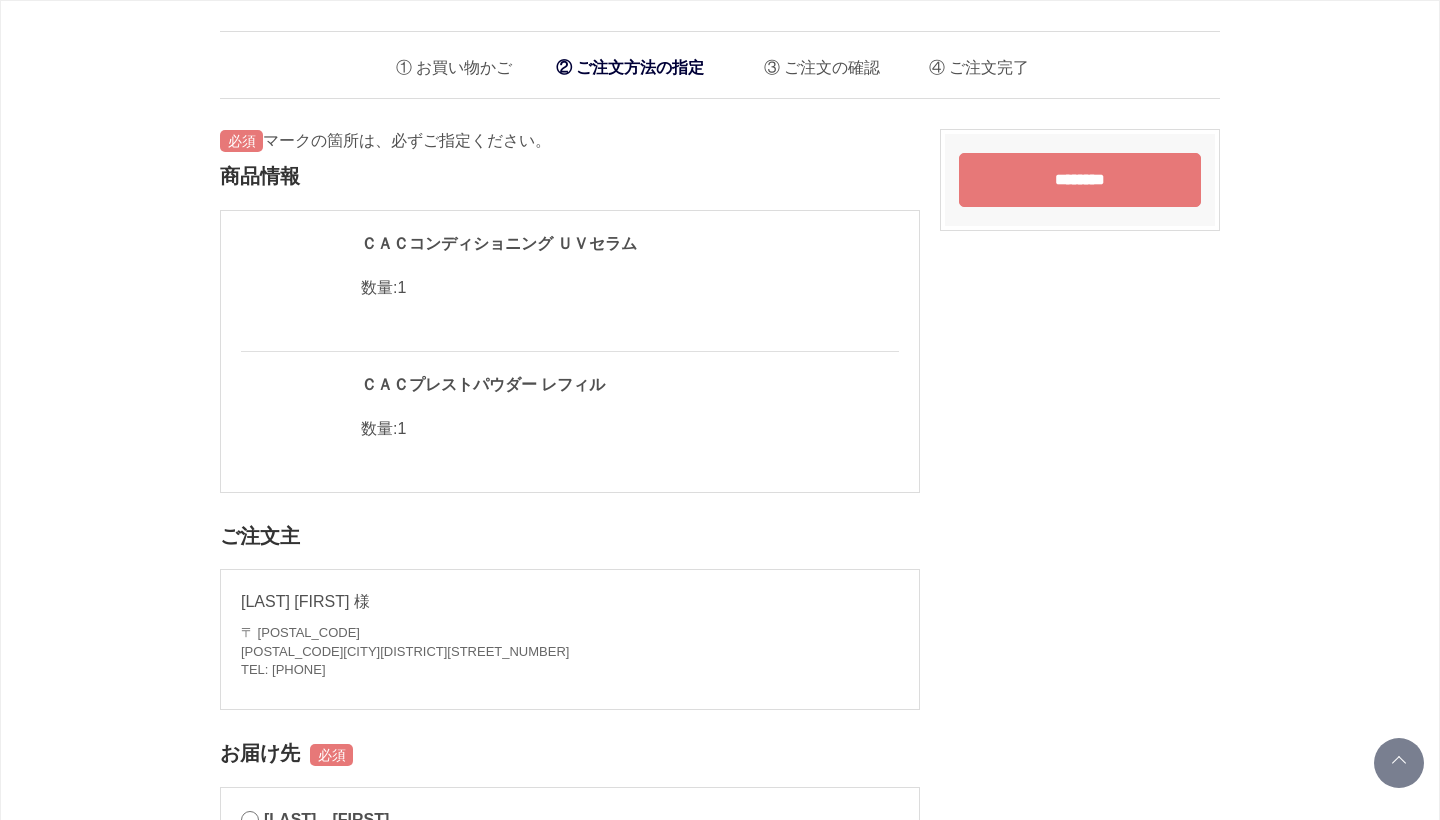 scroll, scrollTop: 2188, scrollLeft: 0, axis: vertical 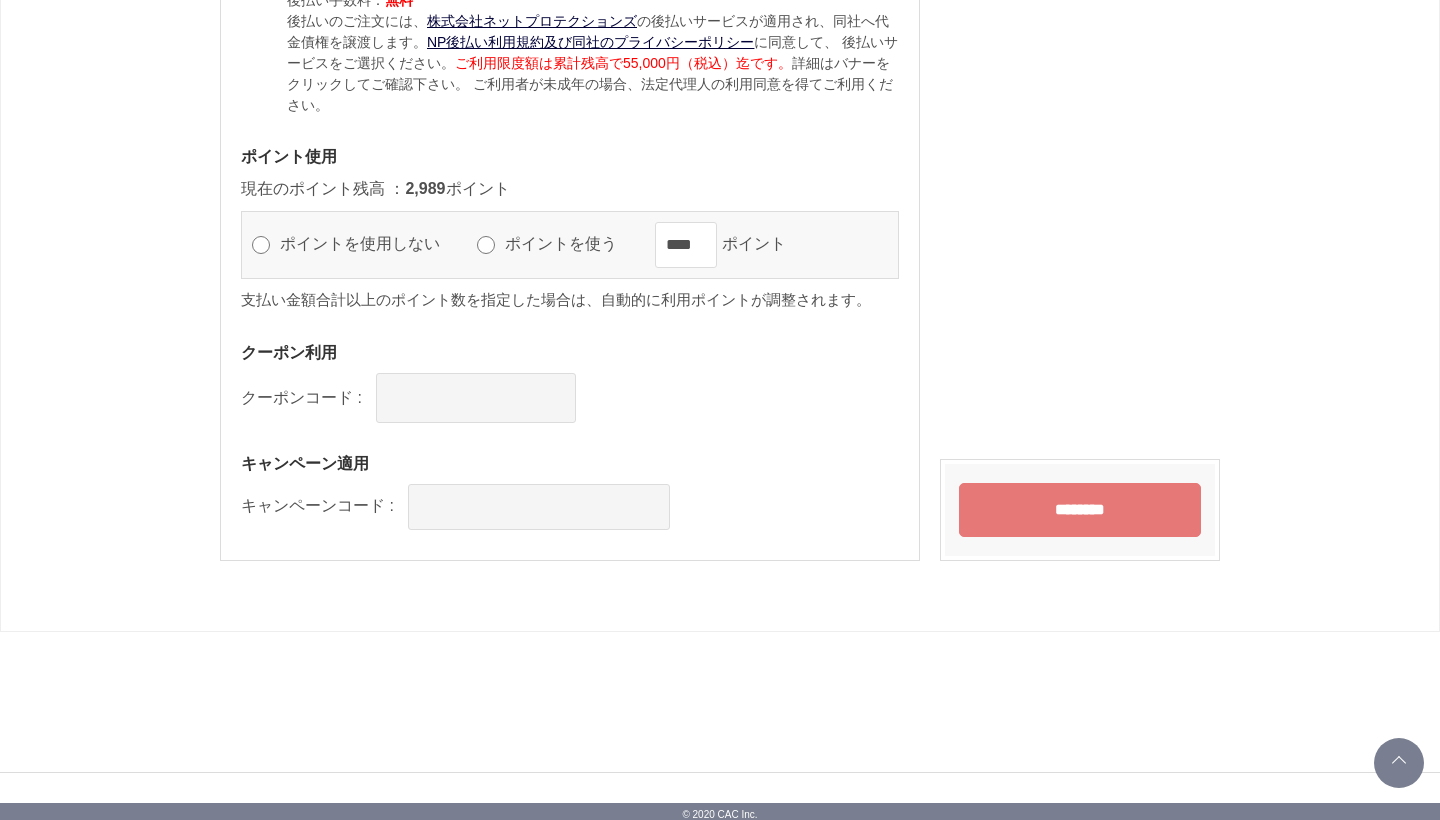 click on "********" at bounding box center [1080, 510] 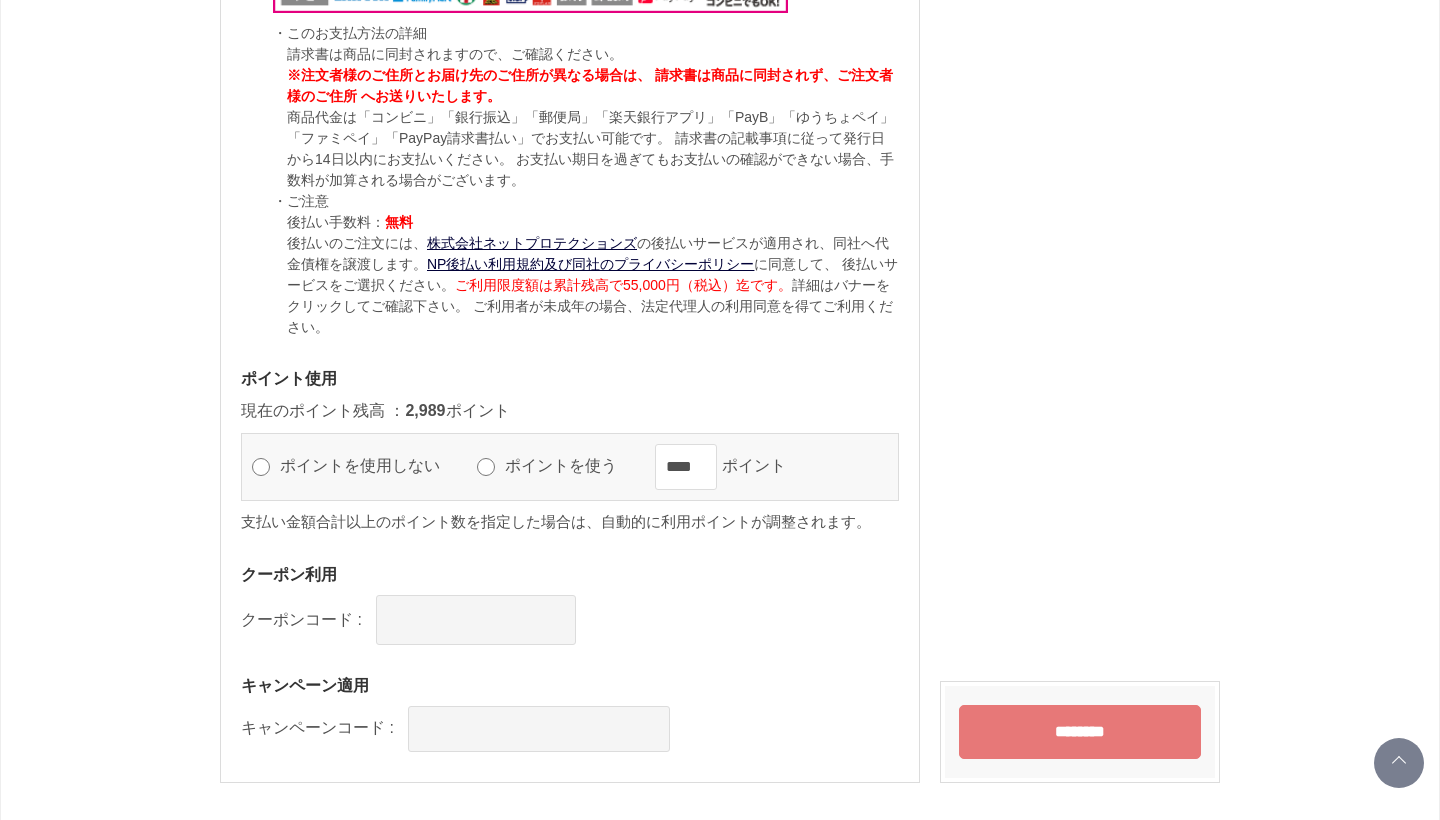 scroll, scrollTop: 1971, scrollLeft: 0, axis: vertical 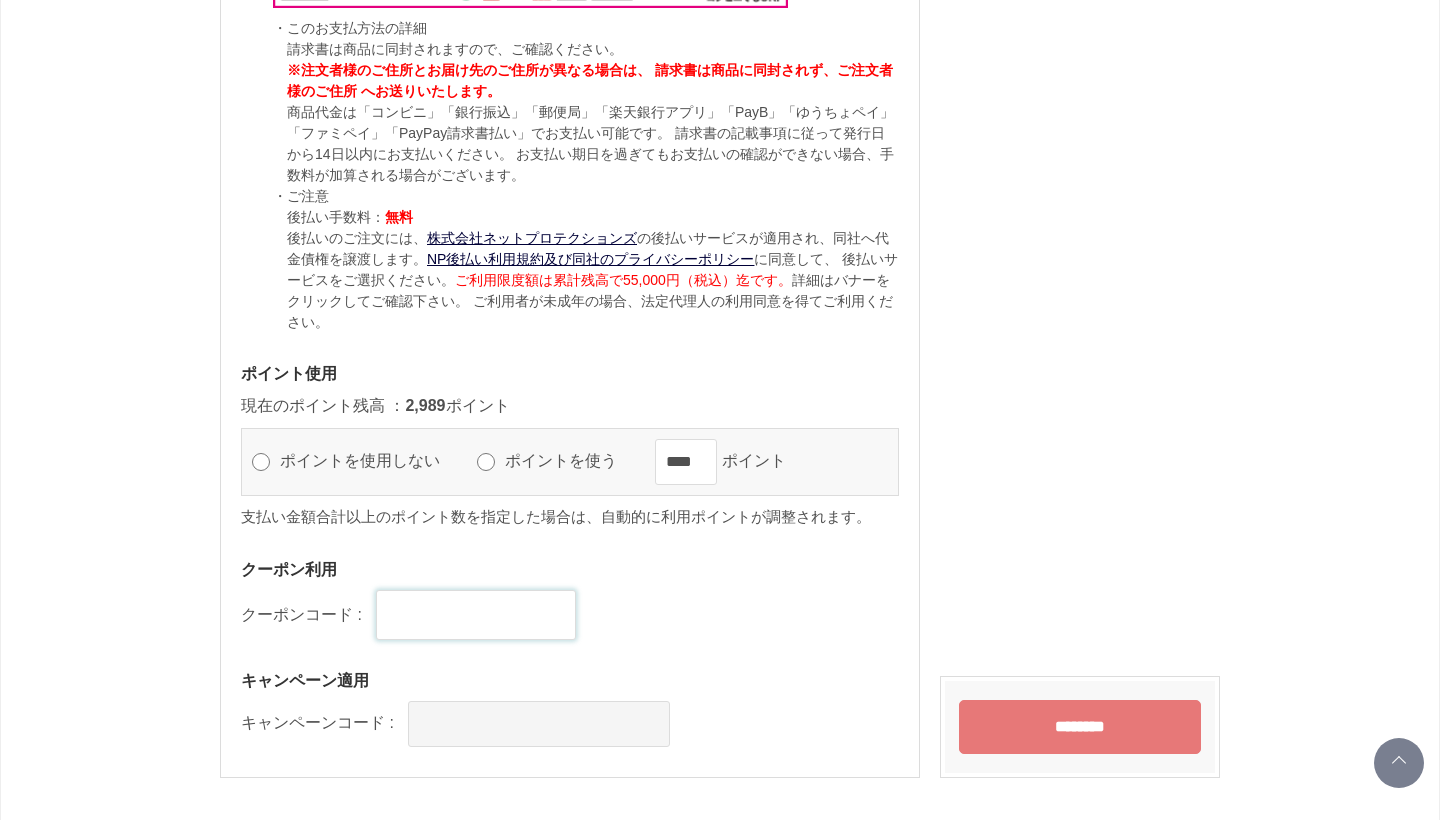 click at bounding box center (476, 615) 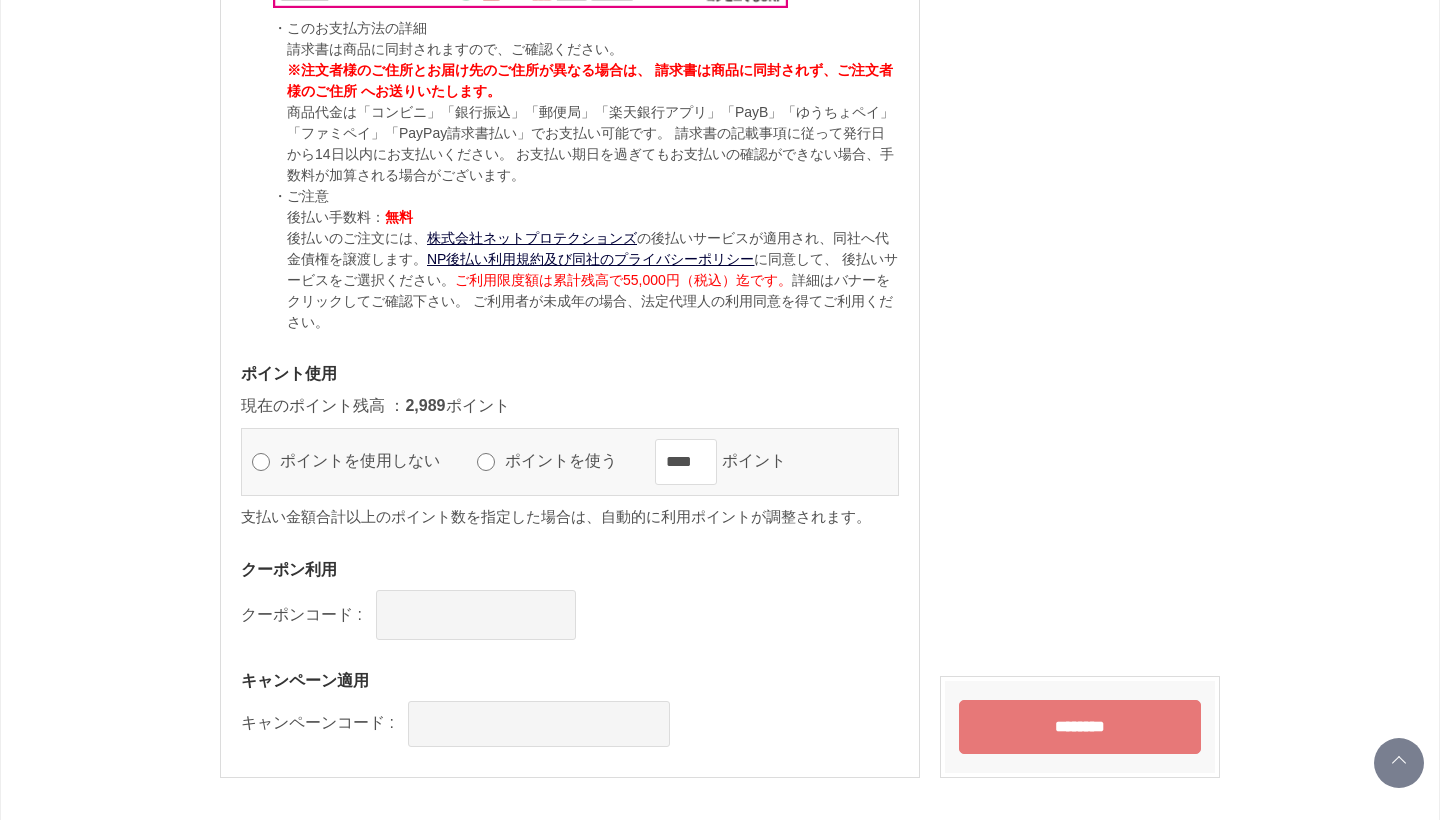 click on "クーポンコード :" at bounding box center [570, 615] 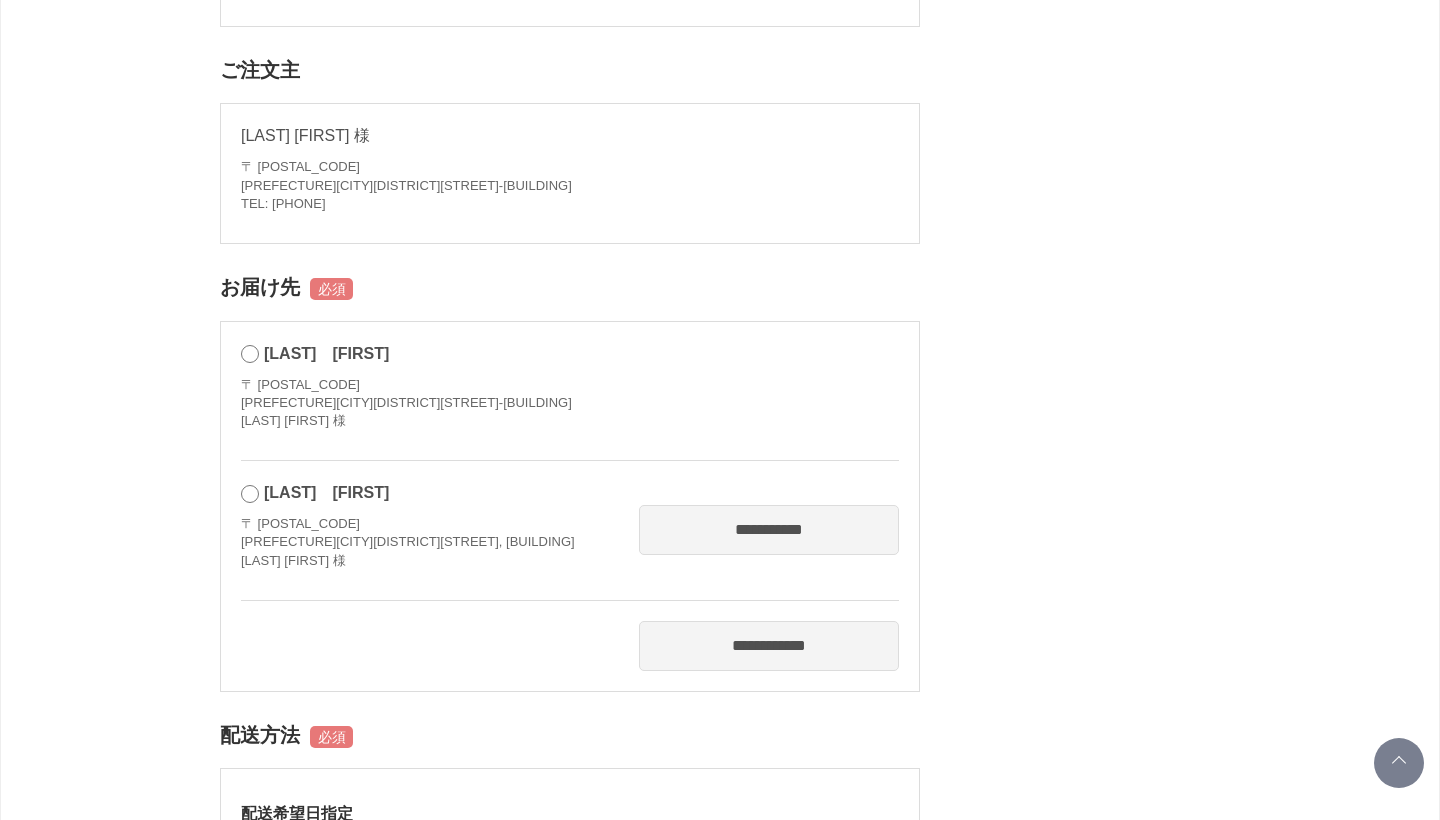 scroll, scrollTop: 0, scrollLeft: 0, axis: both 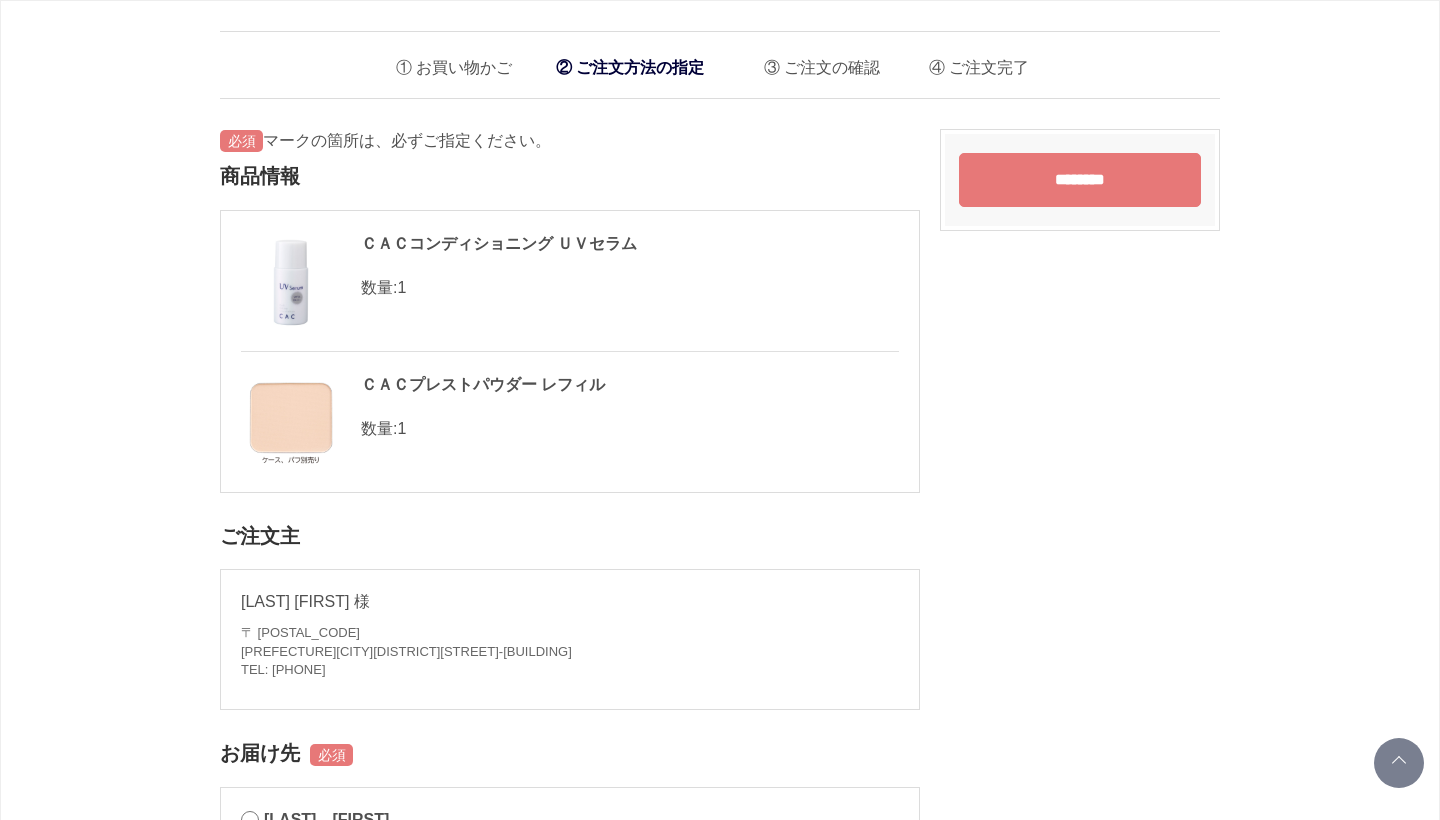click on "********" at bounding box center (1080, 180) 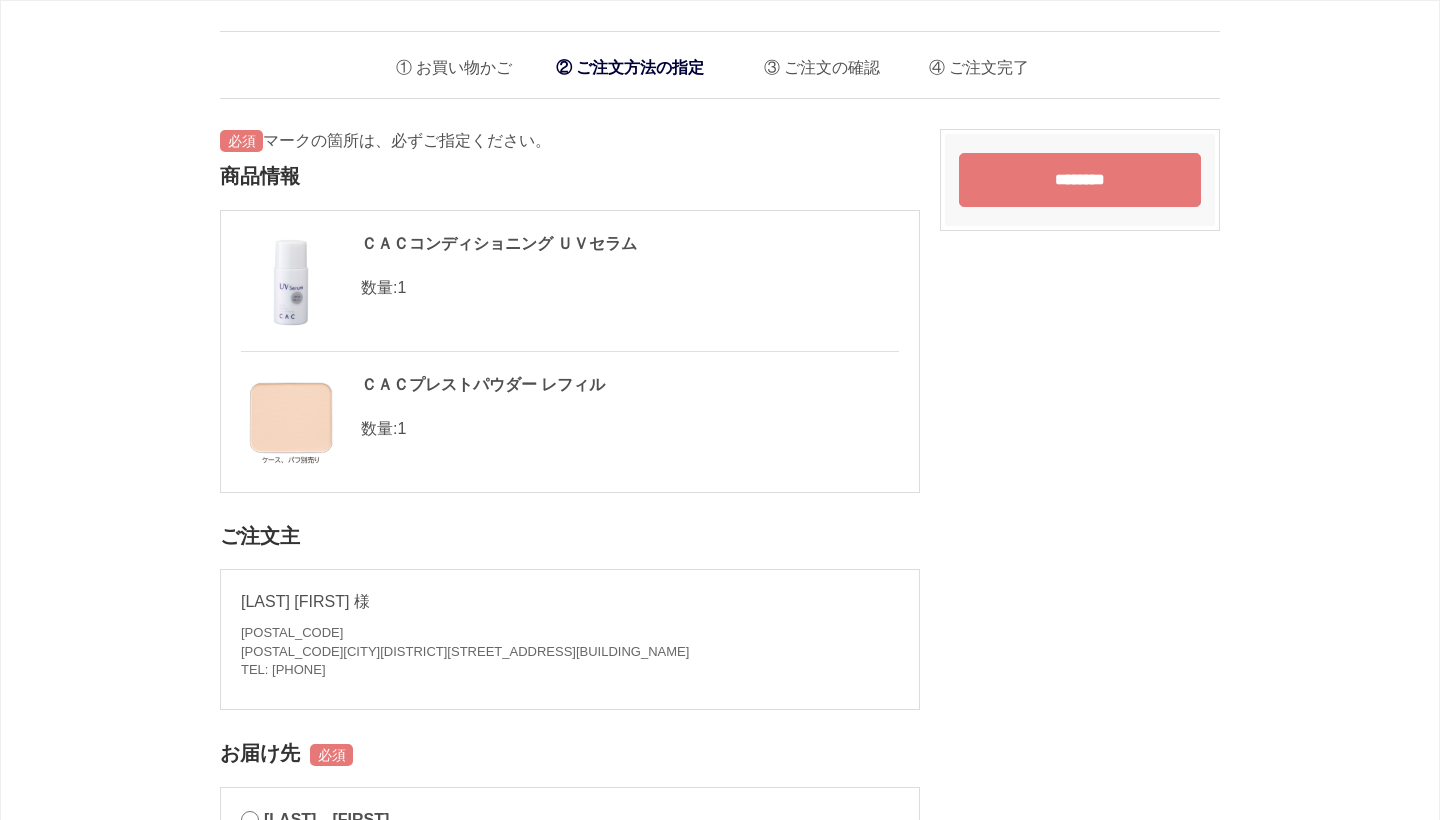 scroll, scrollTop: 0, scrollLeft: 0, axis: both 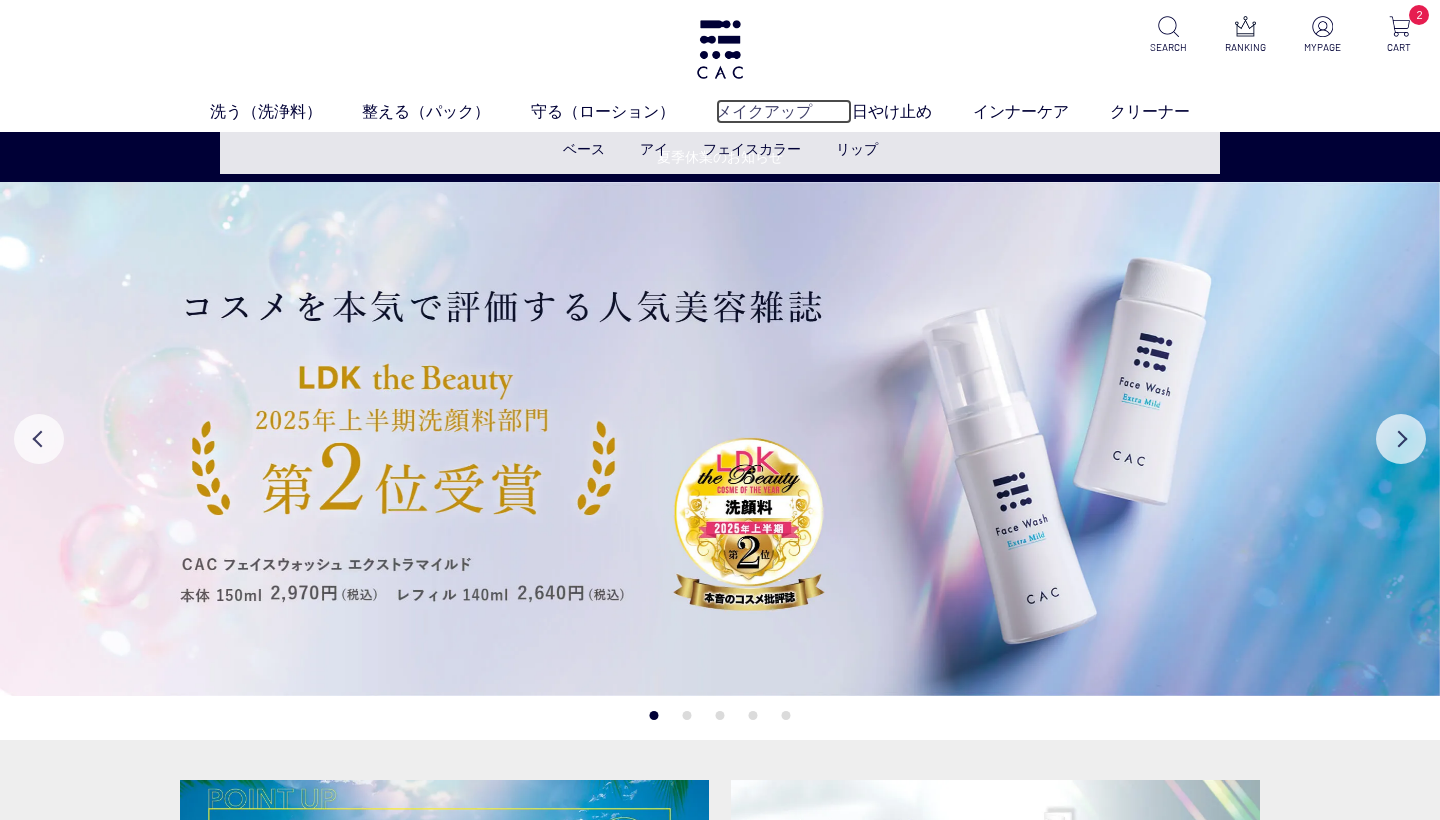 click on "メイクアップ" at bounding box center (784, 111) 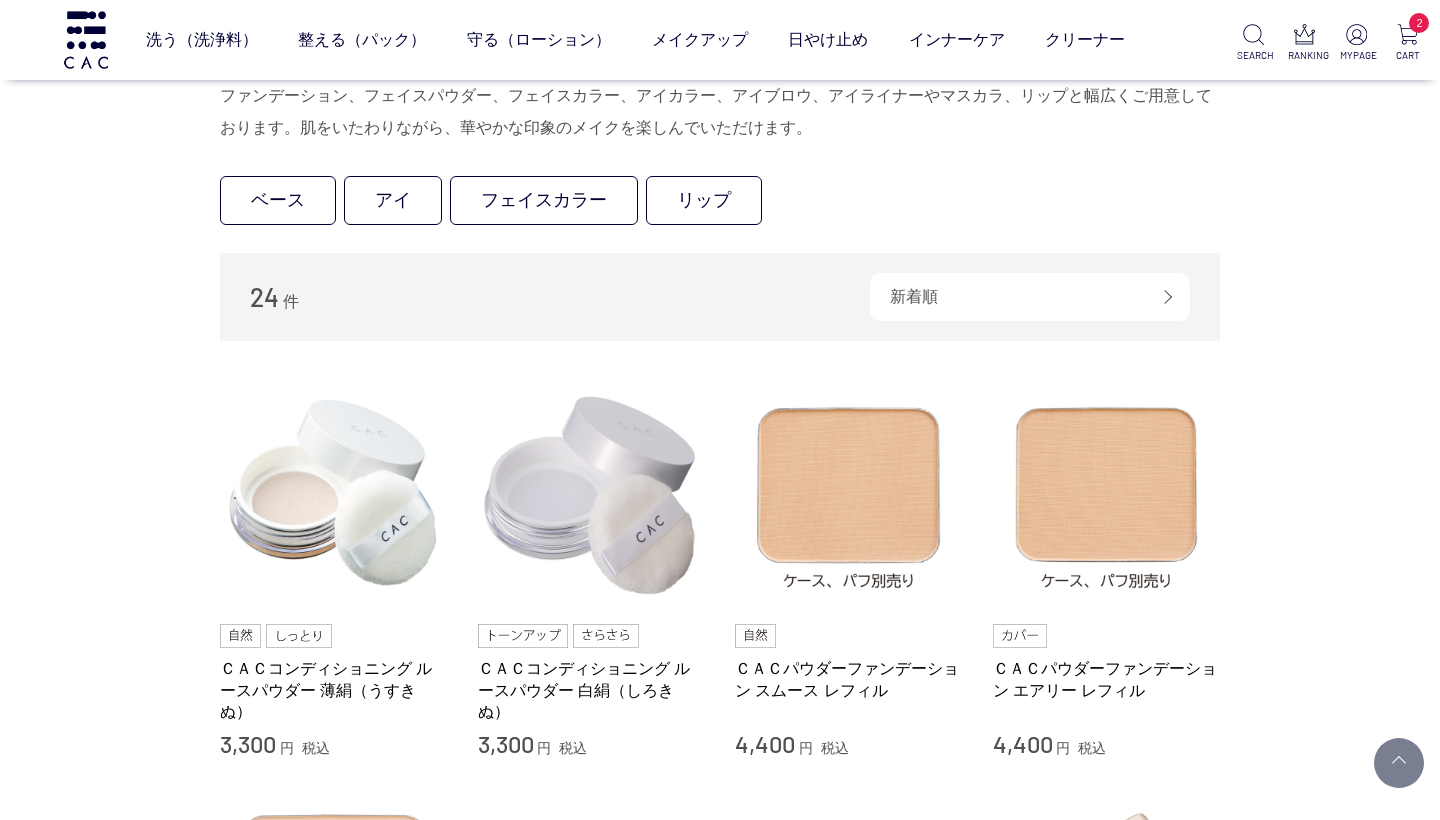 scroll, scrollTop: 0, scrollLeft: 0, axis: both 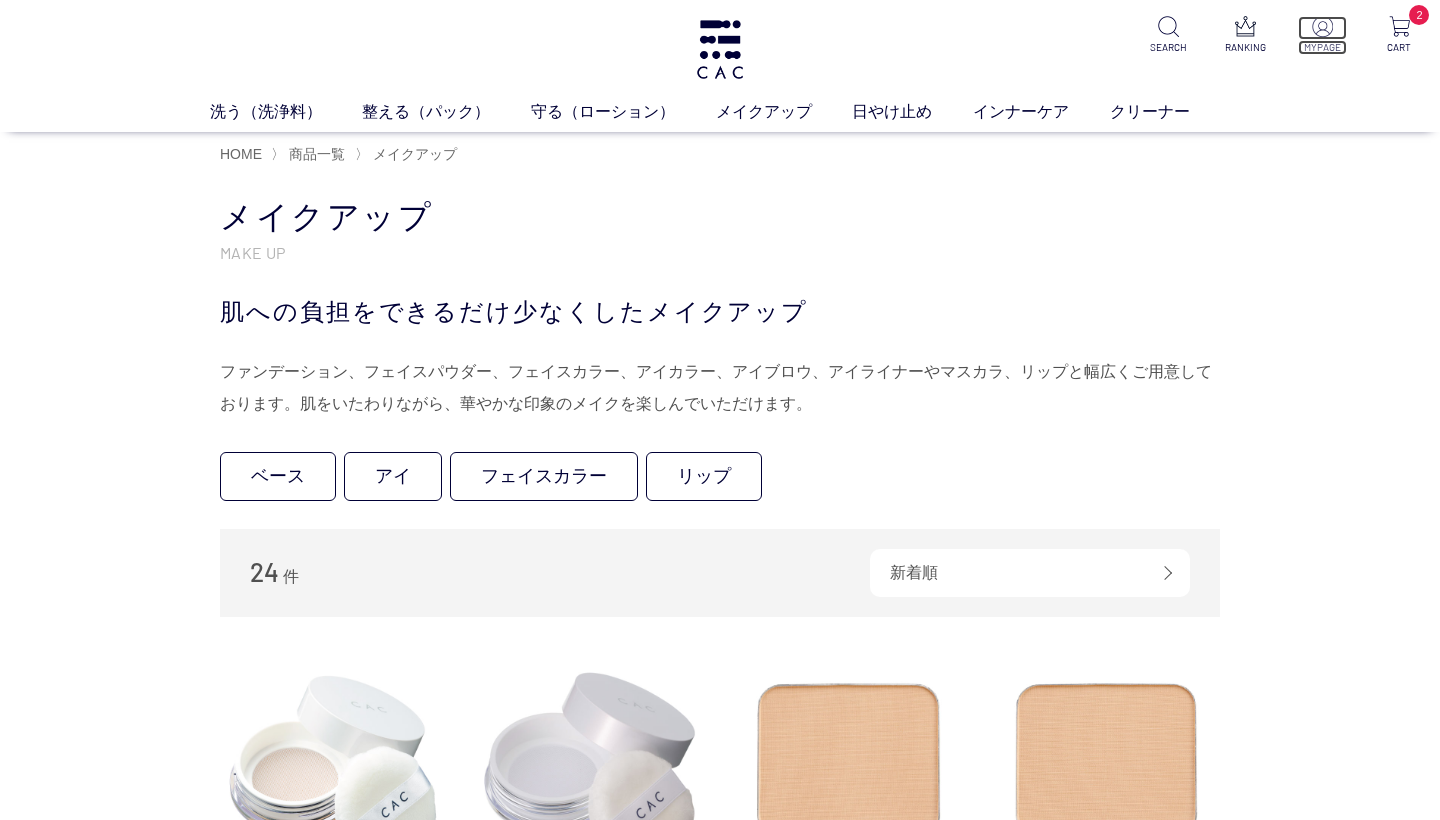 click at bounding box center [1322, 26] 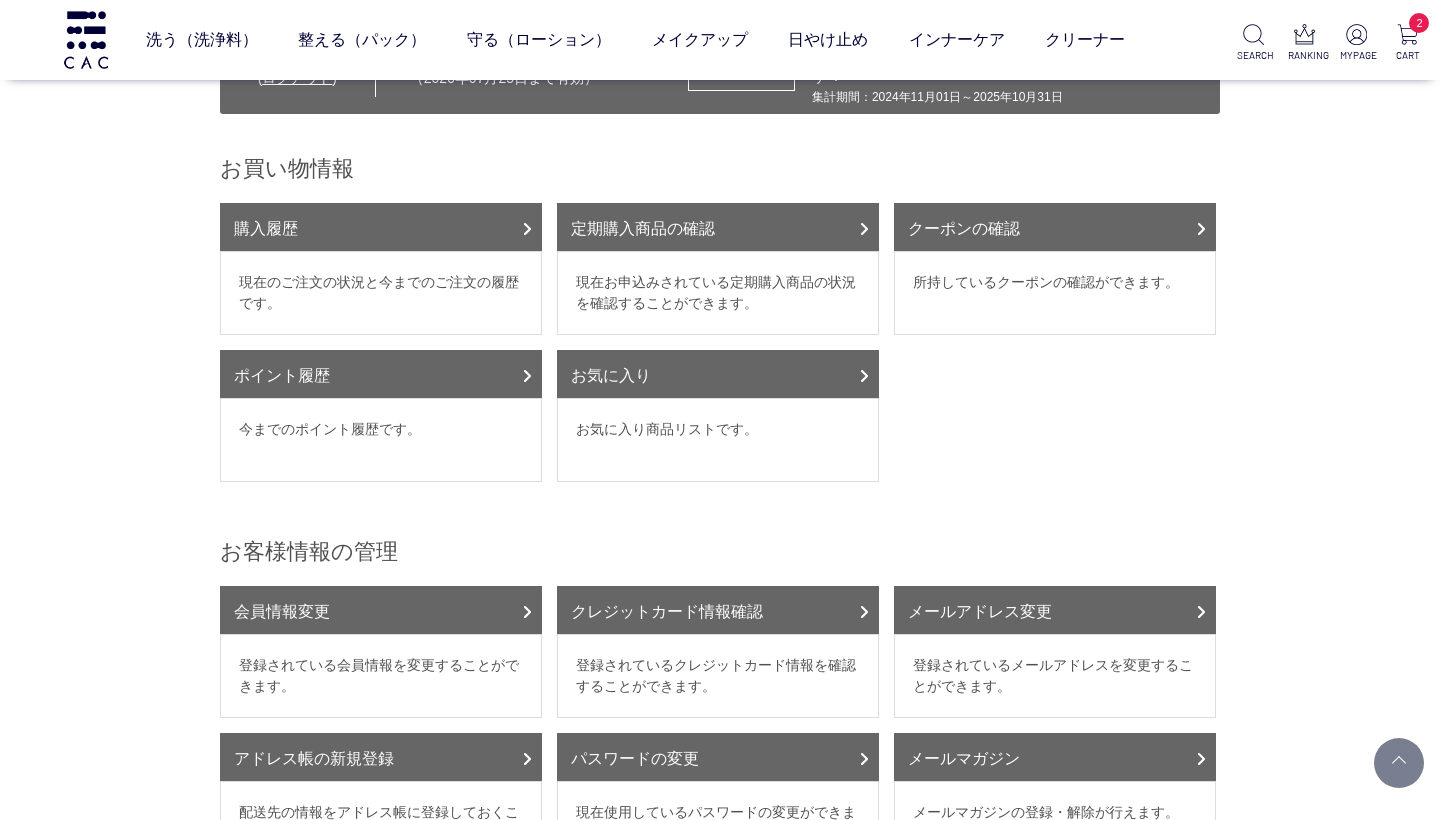 scroll, scrollTop: 189, scrollLeft: 0, axis: vertical 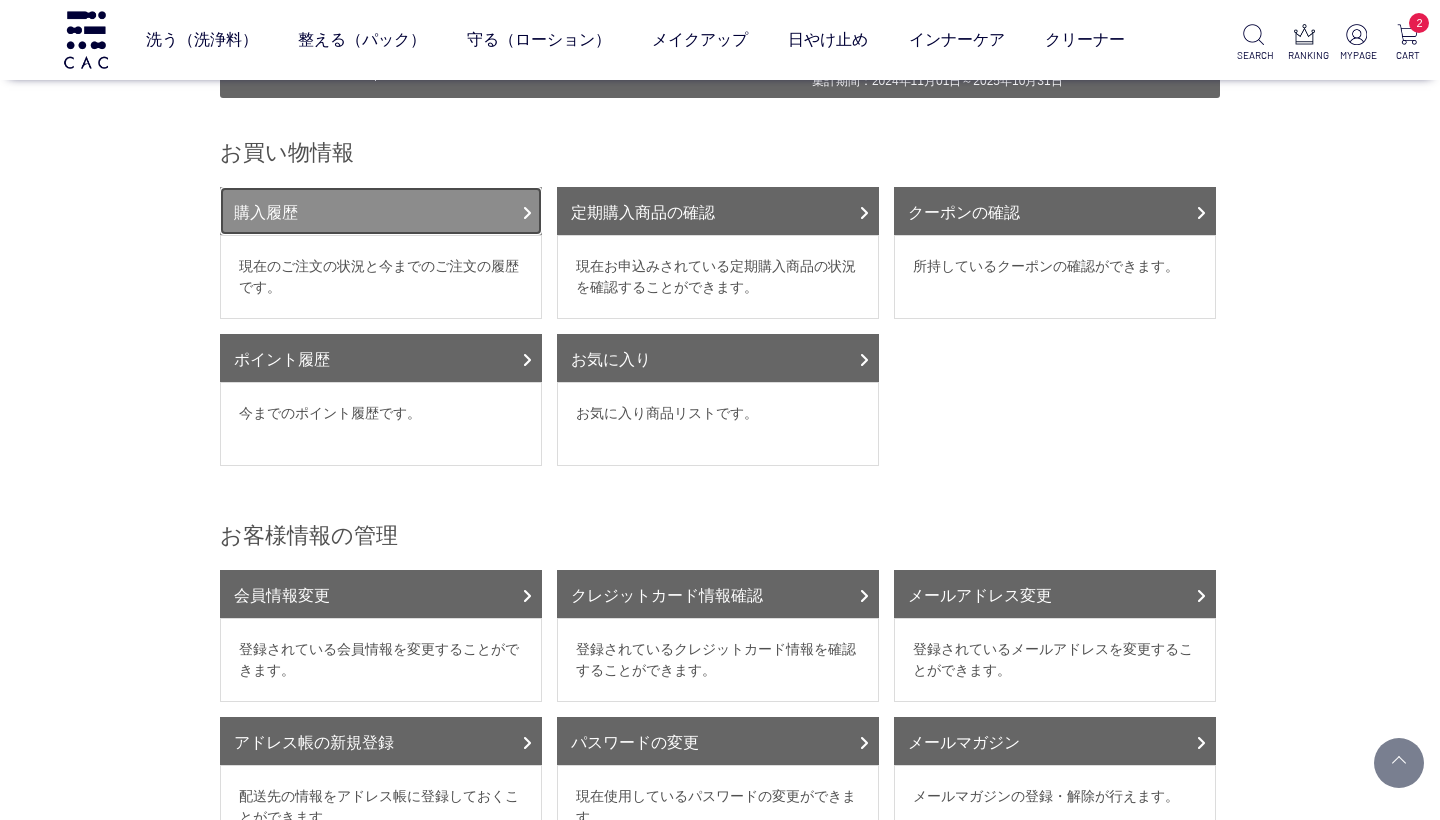 click on "購入履歴" at bounding box center (381, 211) 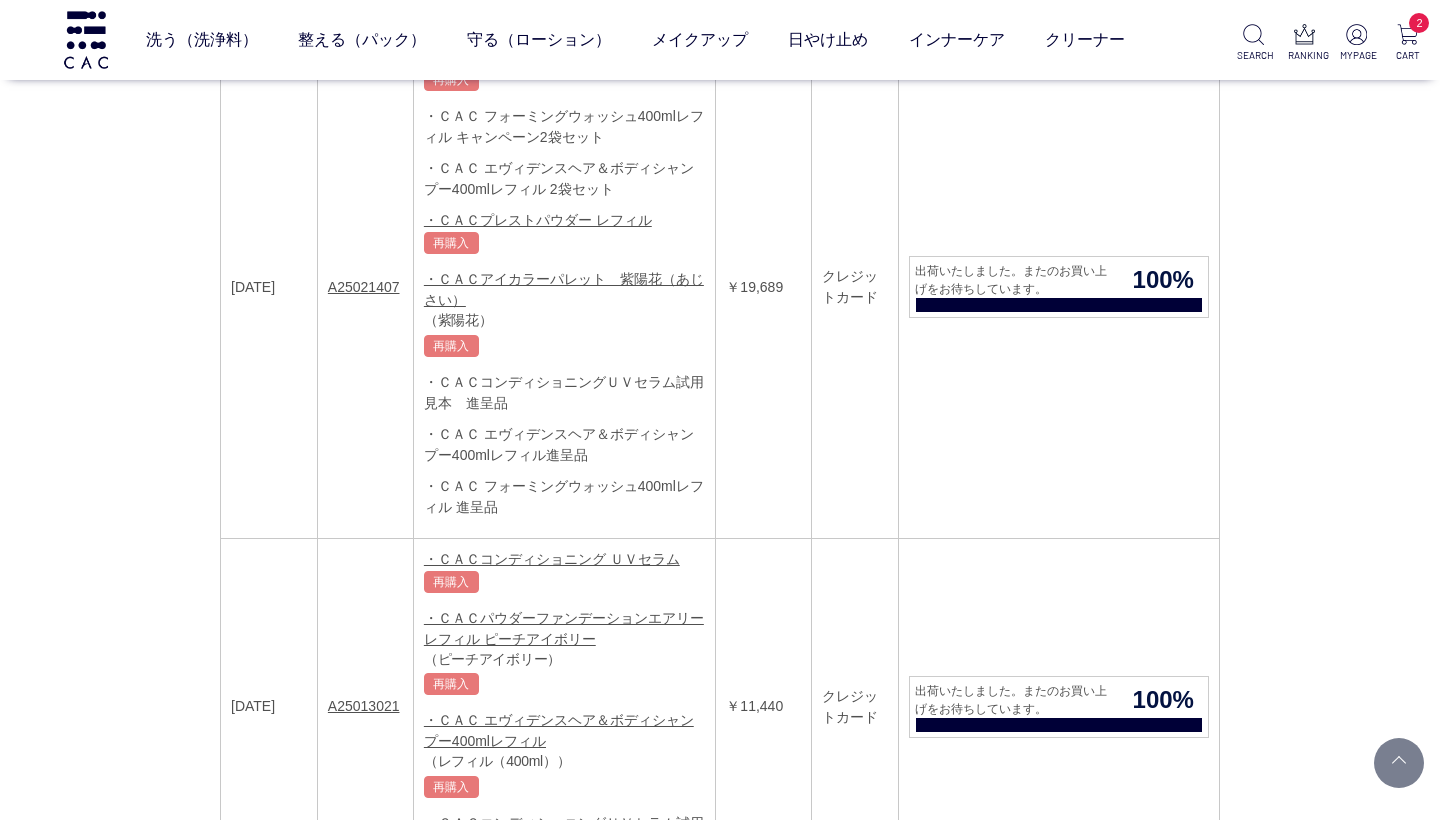 scroll, scrollTop: 1359, scrollLeft: 0, axis: vertical 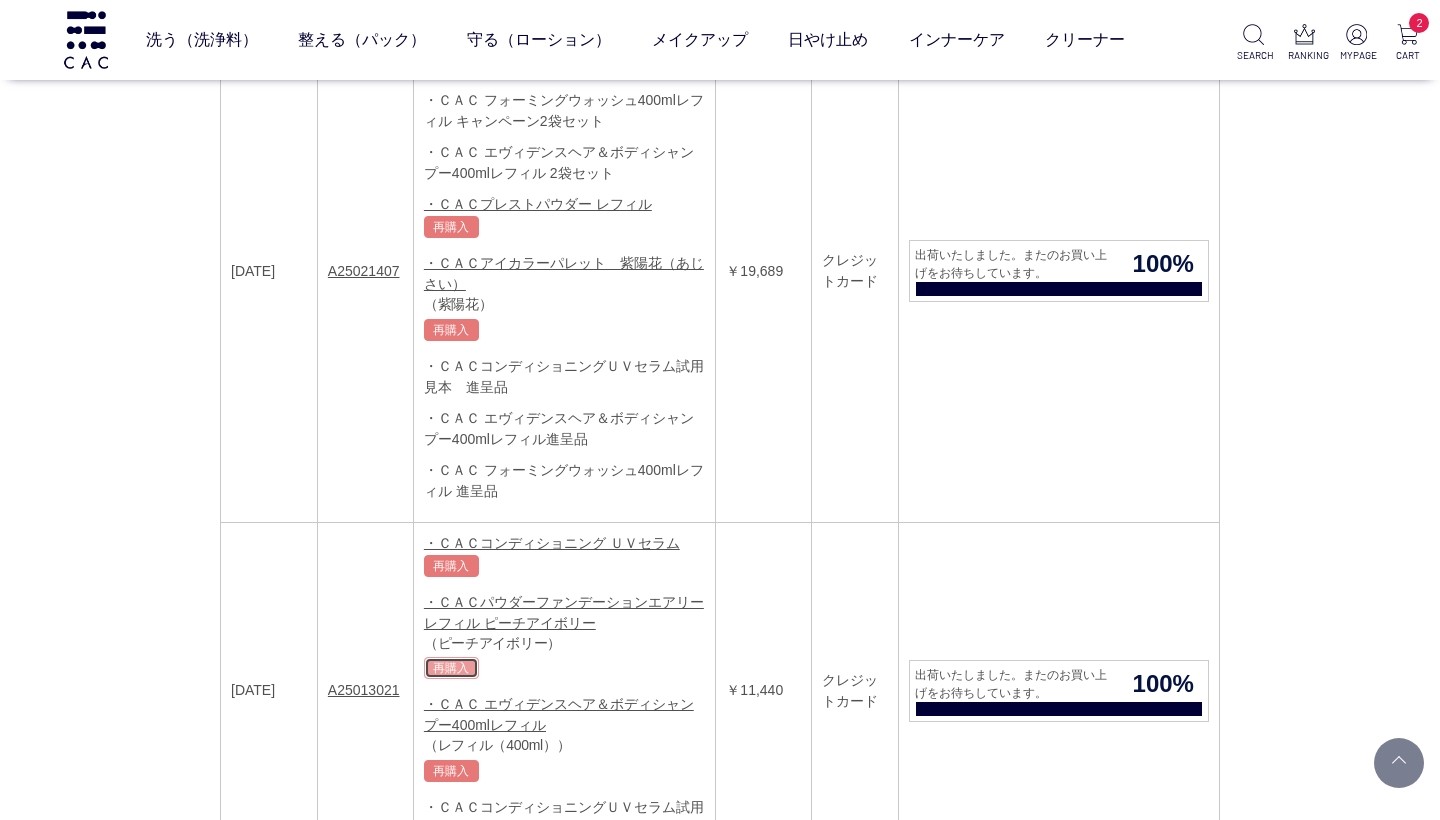 click on "再購入" at bounding box center [451, 668] 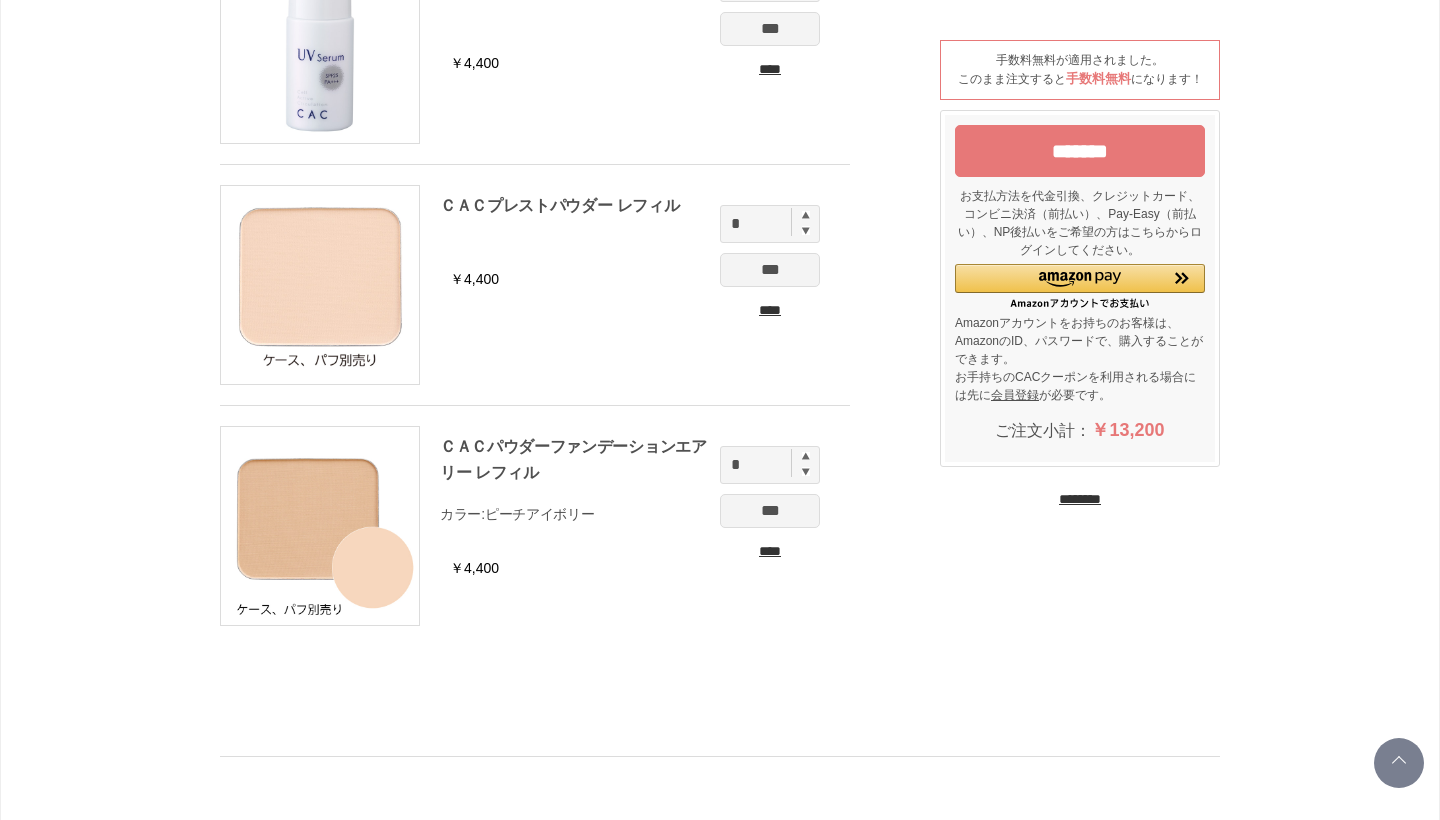 scroll, scrollTop: 206, scrollLeft: 0, axis: vertical 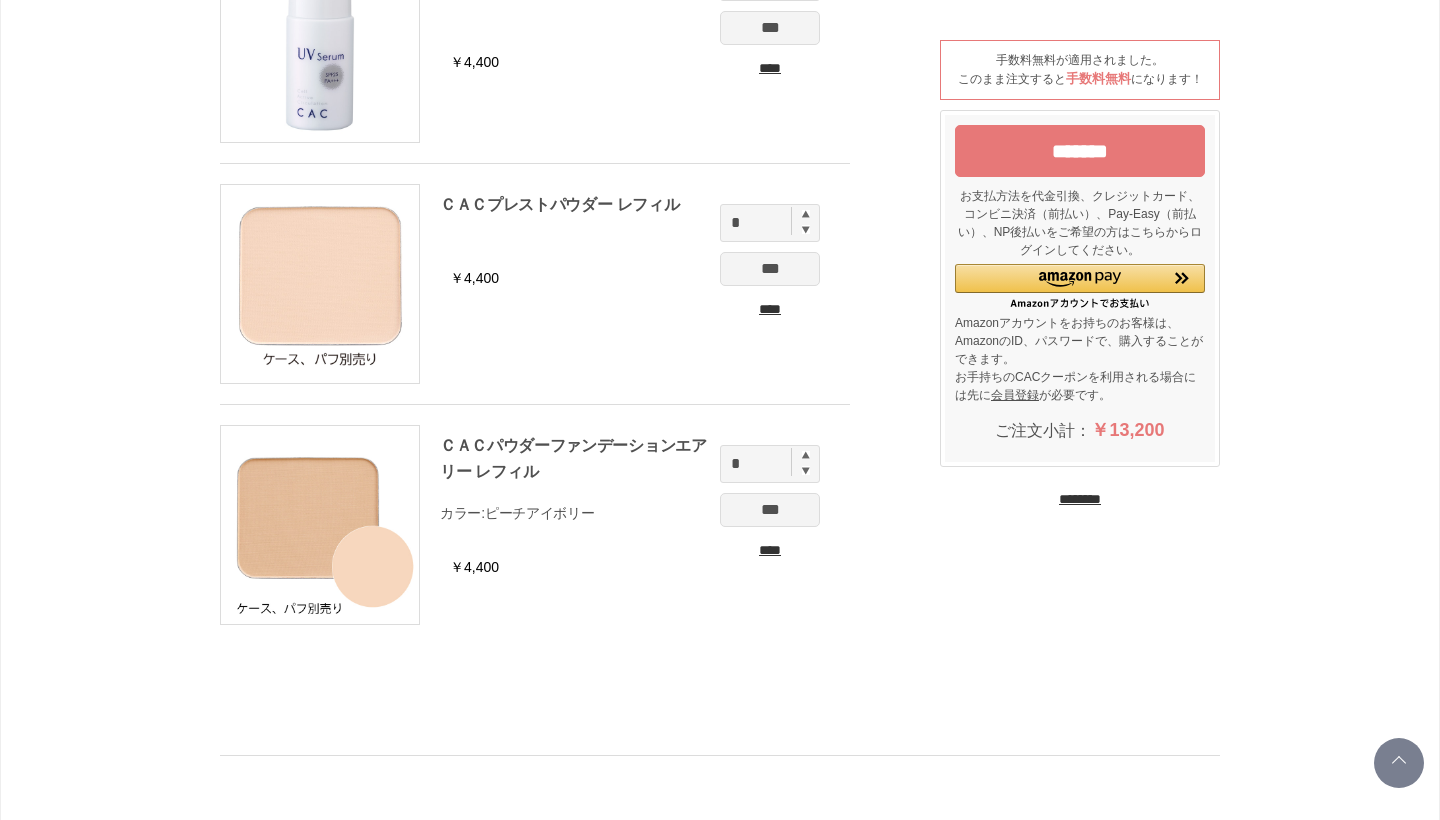 click on "***" at bounding box center [770, 510] 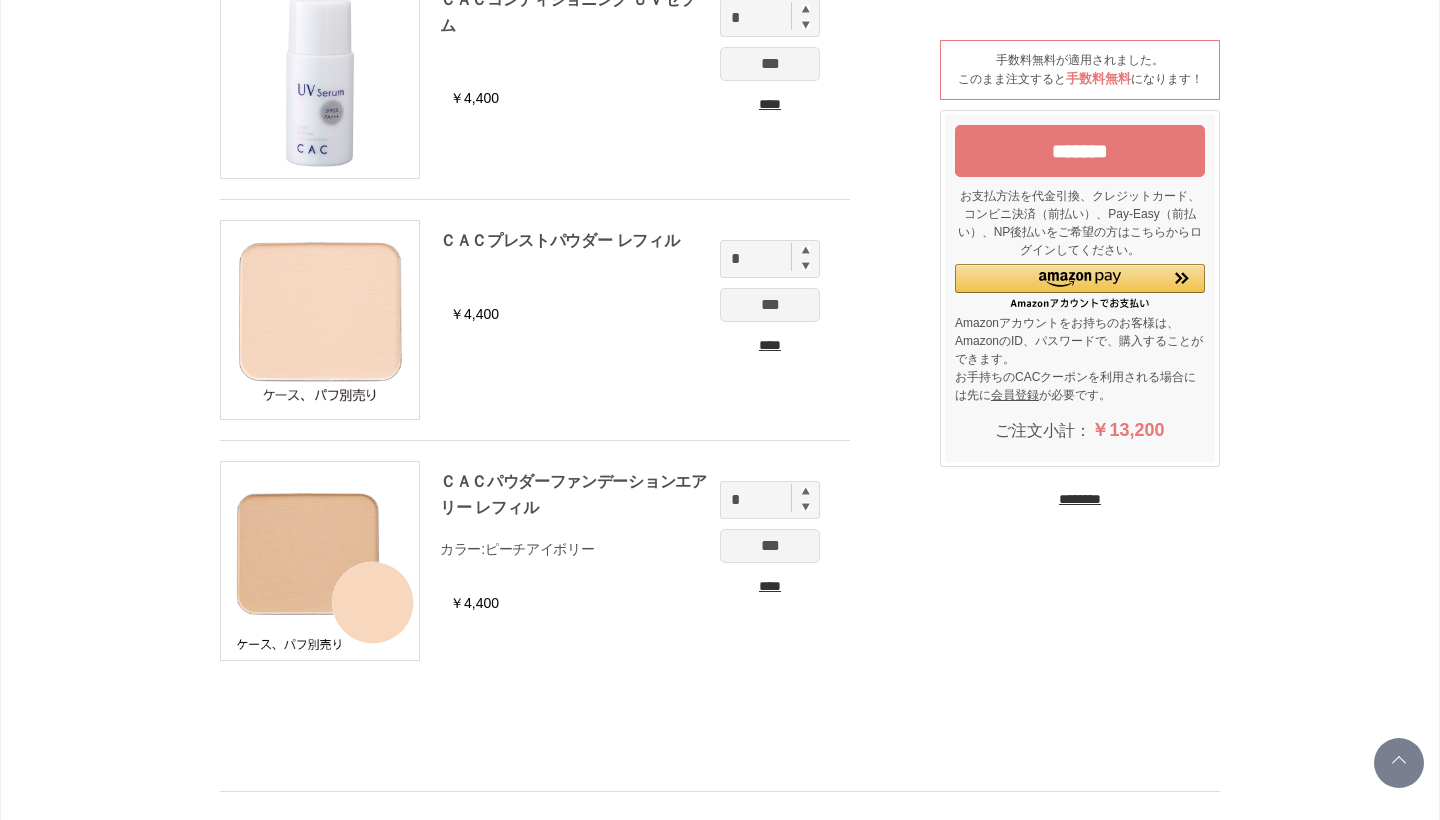 scroll, scrollTop: 171, scrollLeft: 0, axis: vertical 